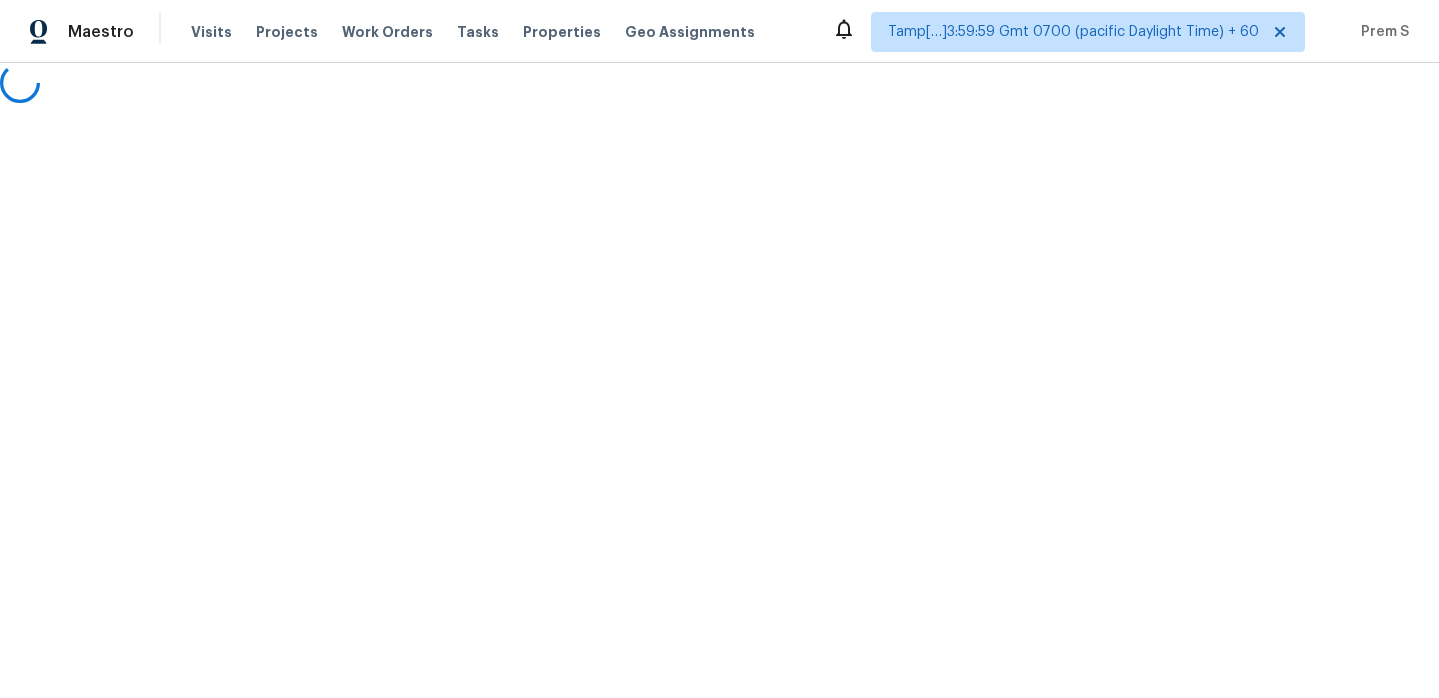 scroll, scrollTop: 0, scrollLeft: 0, axis: both 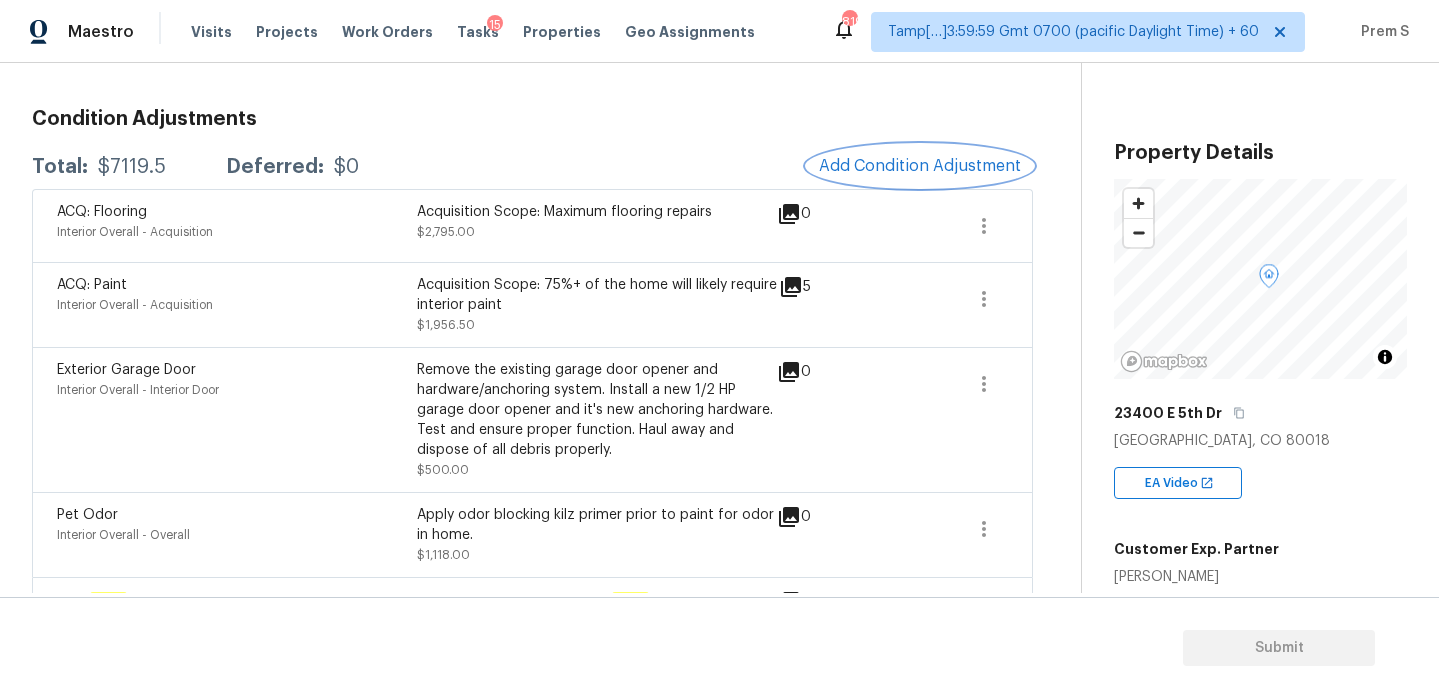 click on "Add Condition Adjustment" at bounding box center (920, 166) 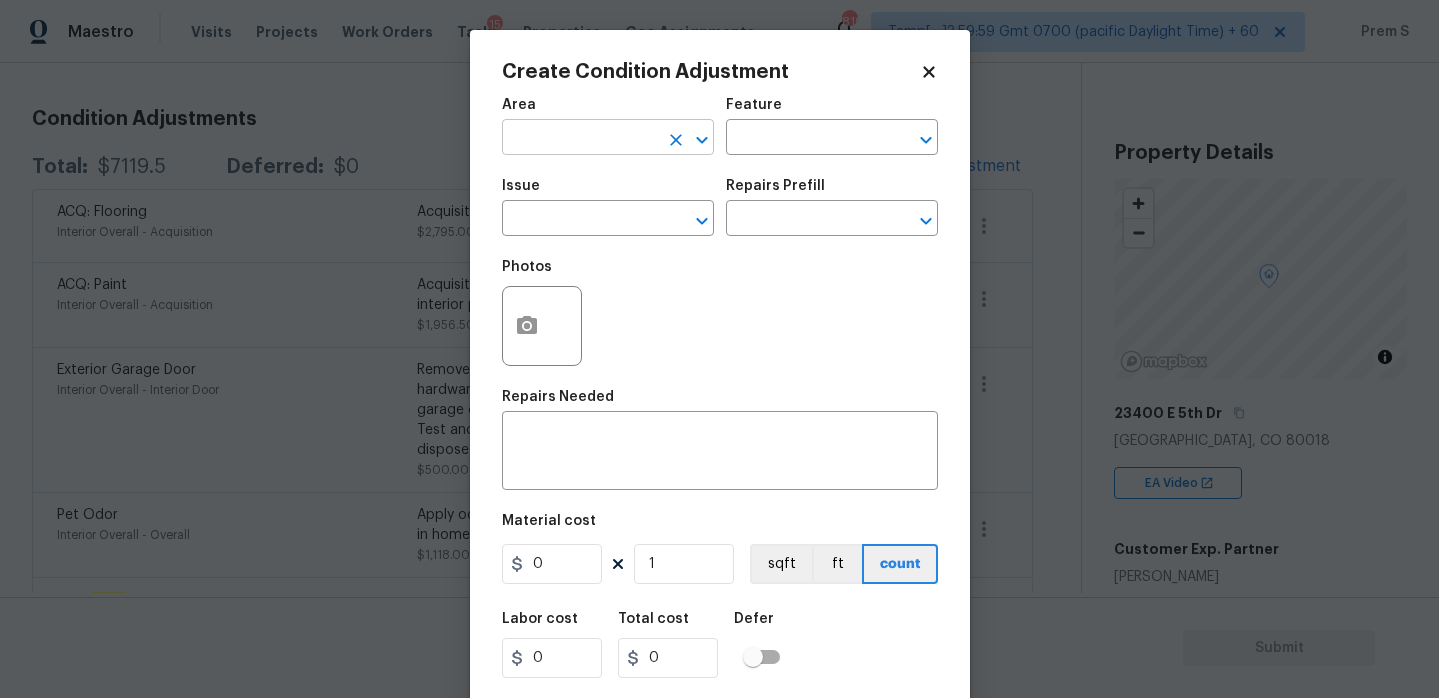 click at bounding box center (580, 139) 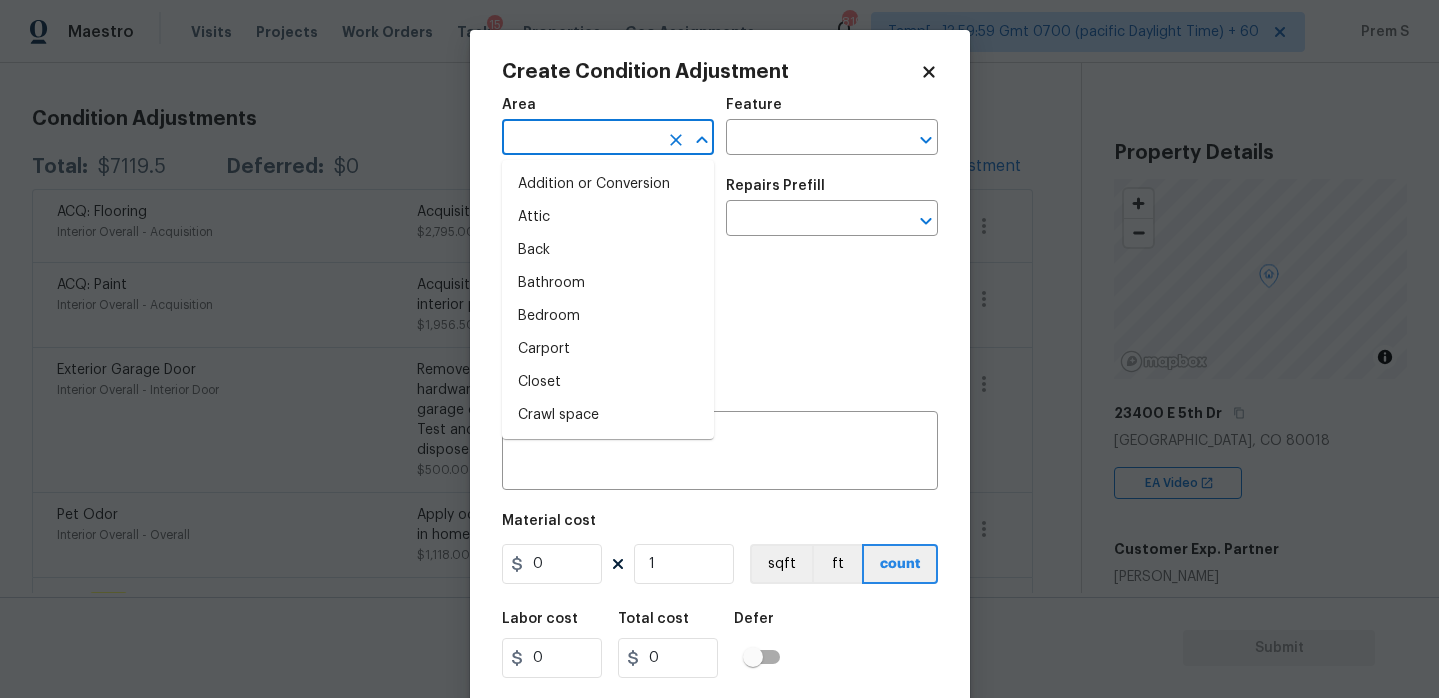 type on "i" 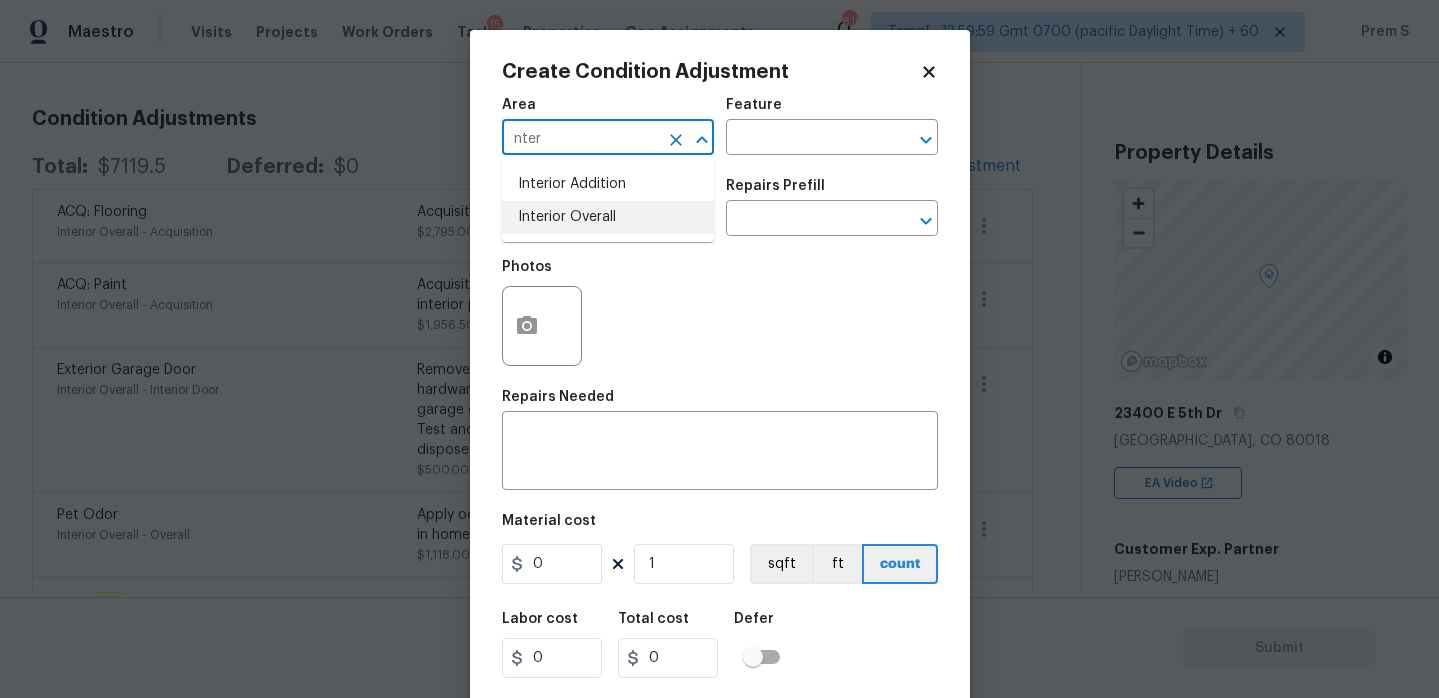 click on "Interior Overall" at bounding box center [608, 217] 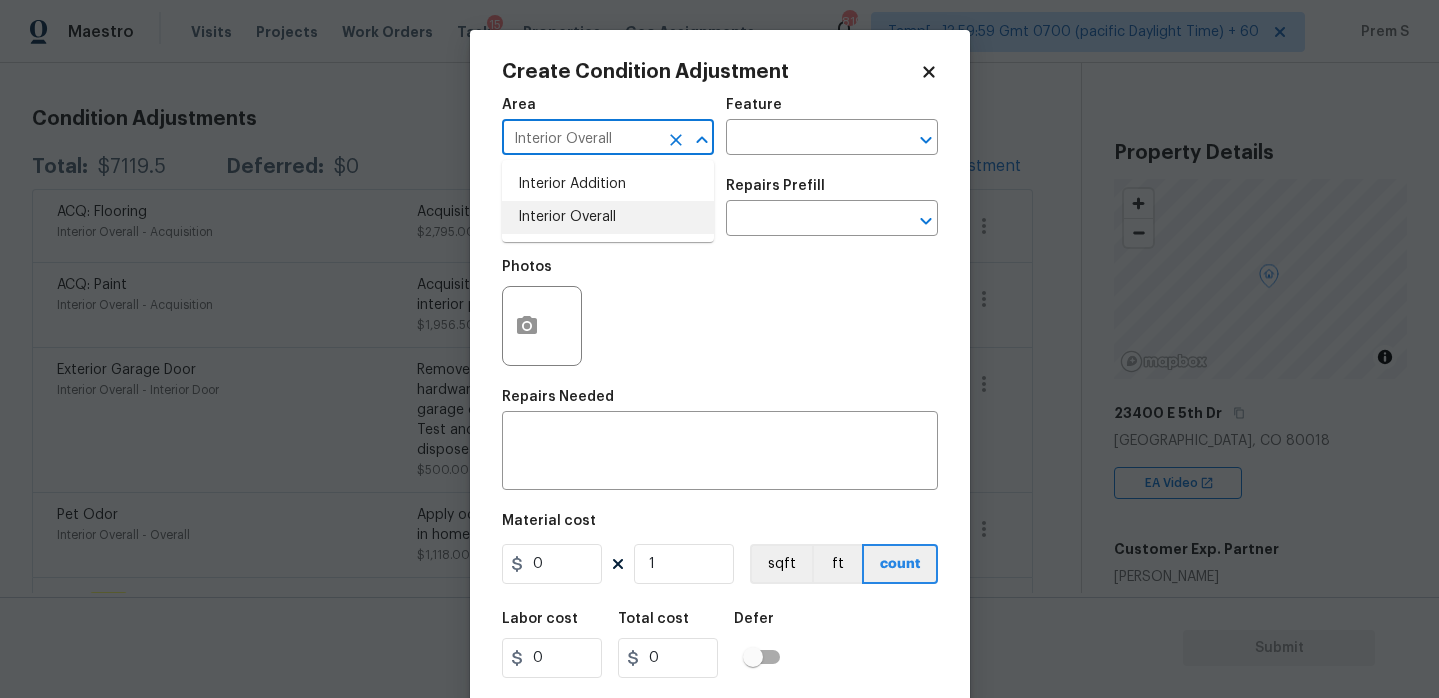 type on "Interior Overall" 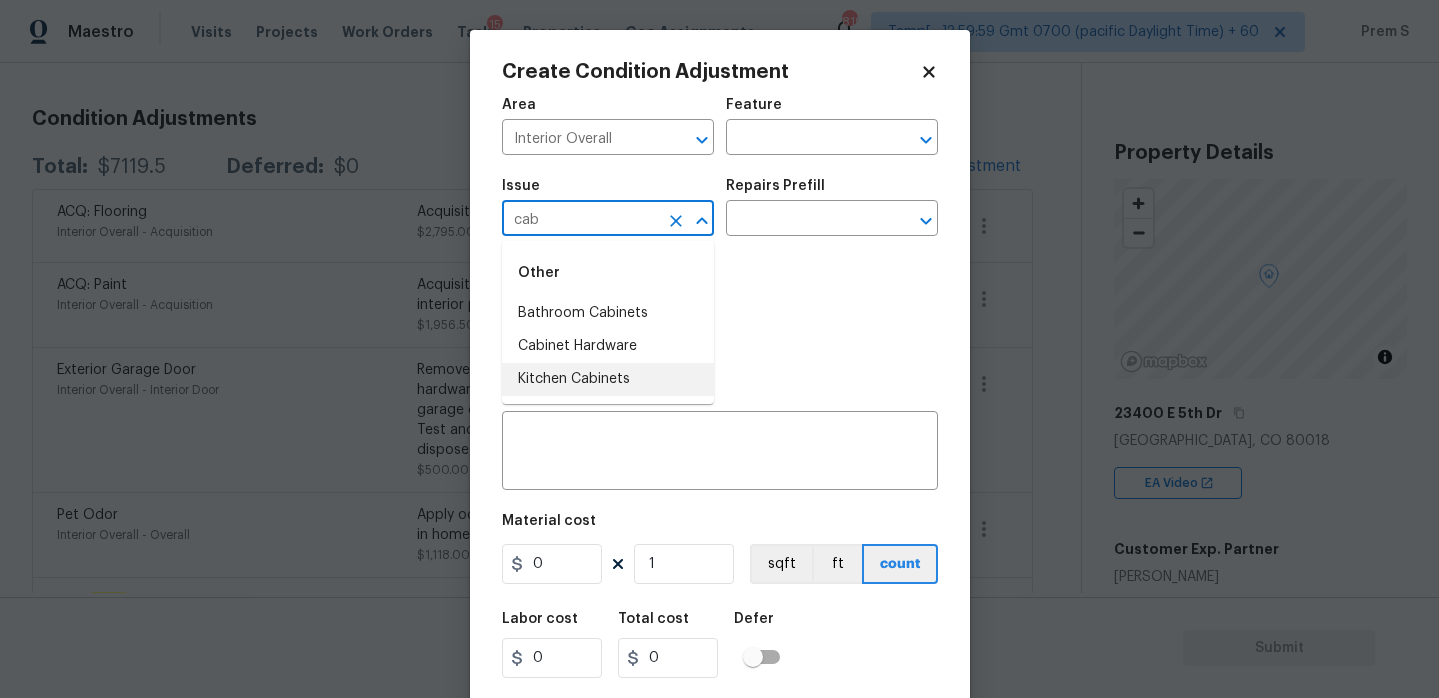 click on "Kitchen Cabinets" at bounding box center [608, 379] 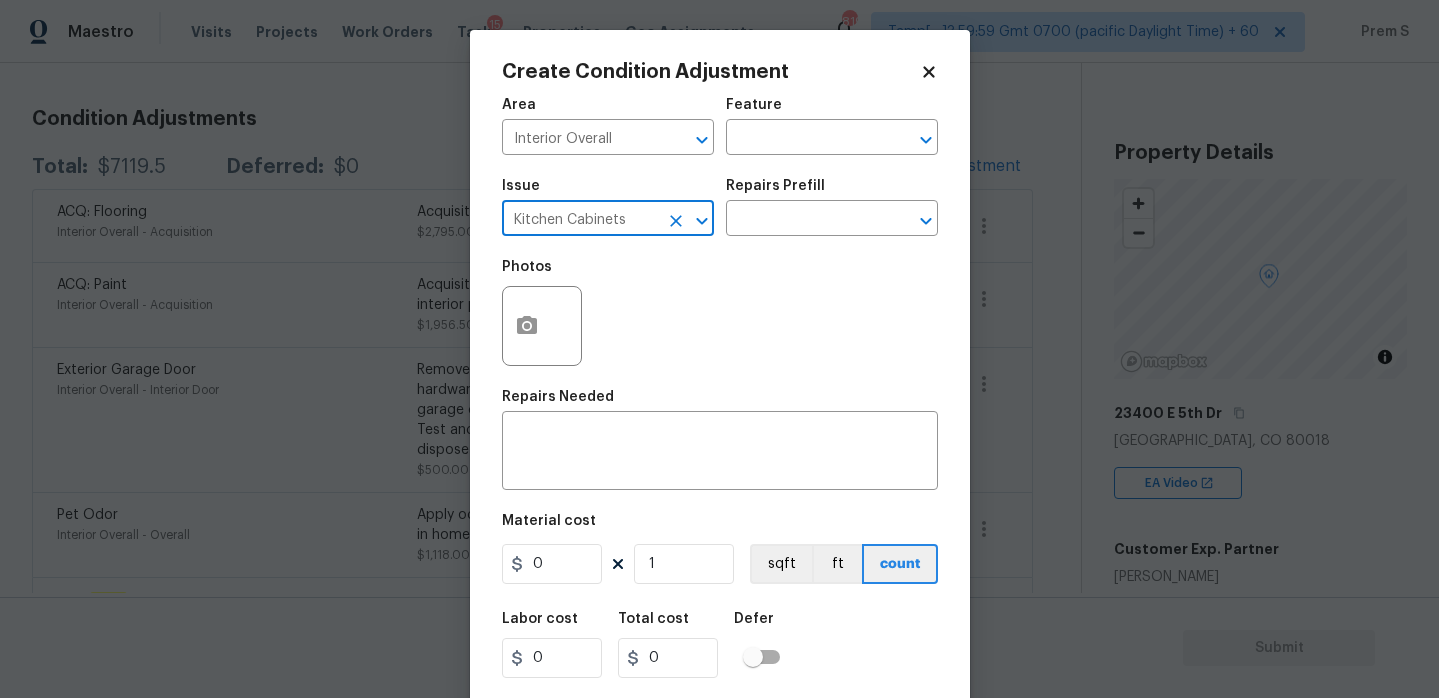 drag, startPoint x: 645, startPoint y: 218, endPoint x: 496, endPoint y: 217, distance: 149.00336 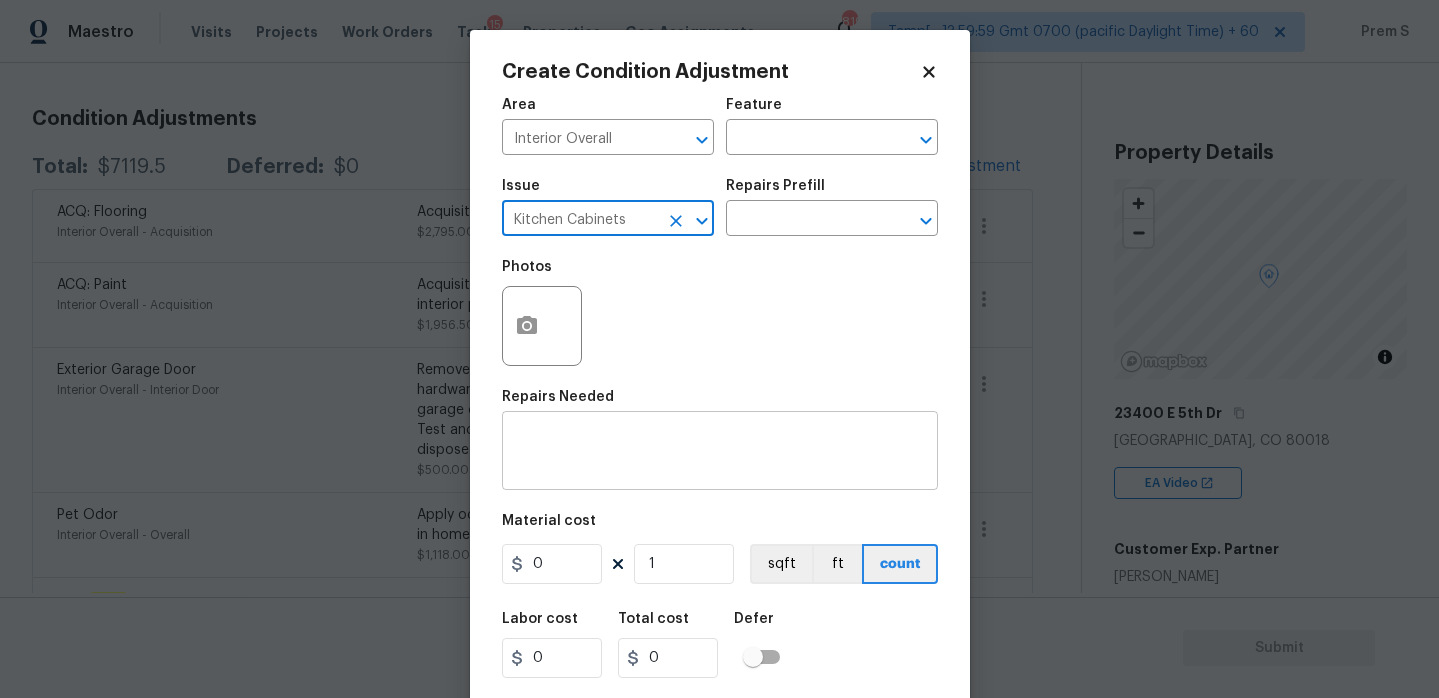 type on "Kitchen Cabinets" 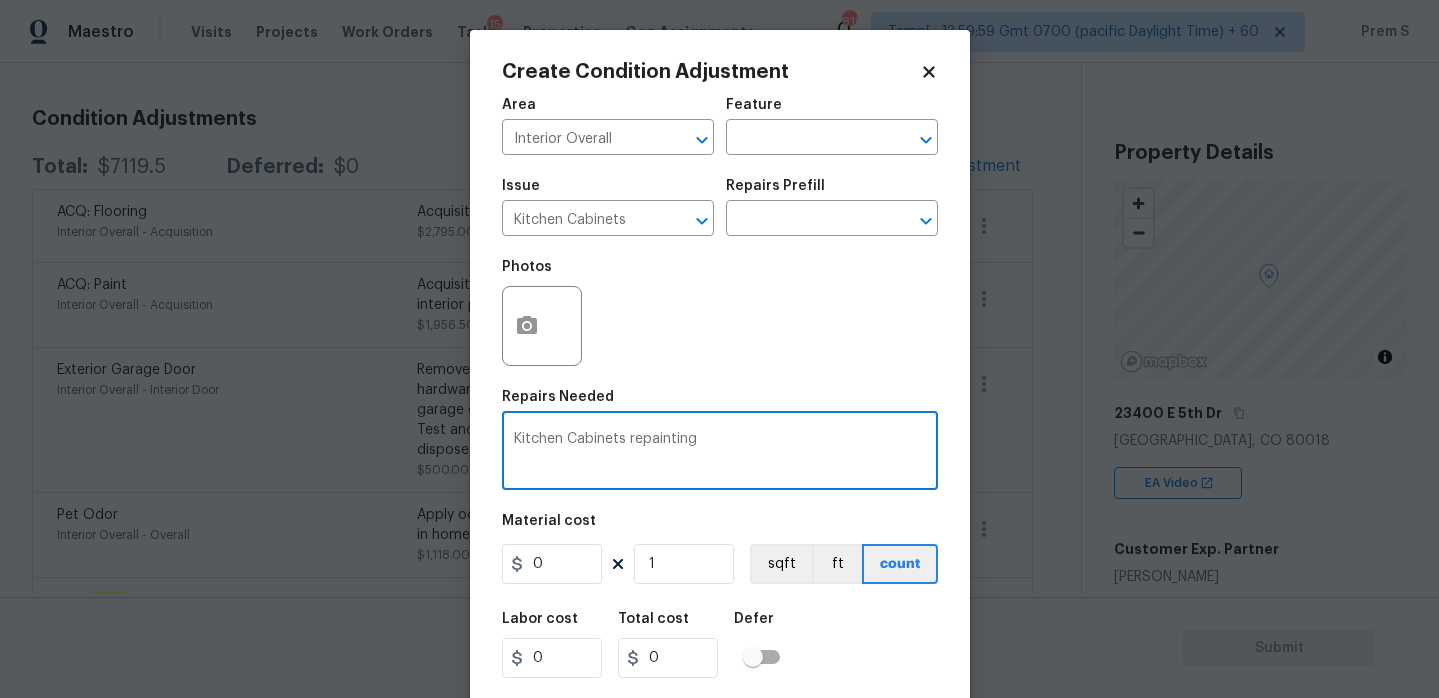 type on "Kitchen Cabinets repainting" 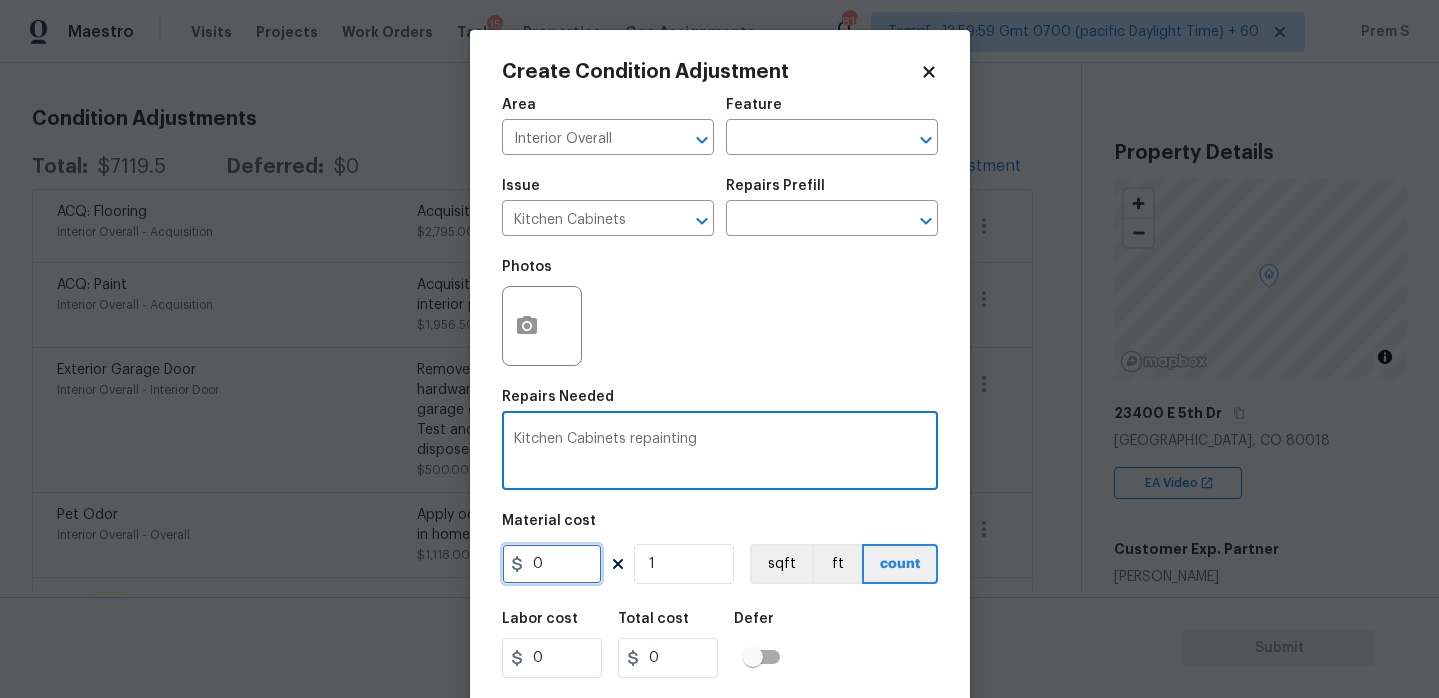 click on "0" at bounding box center (552, 564) 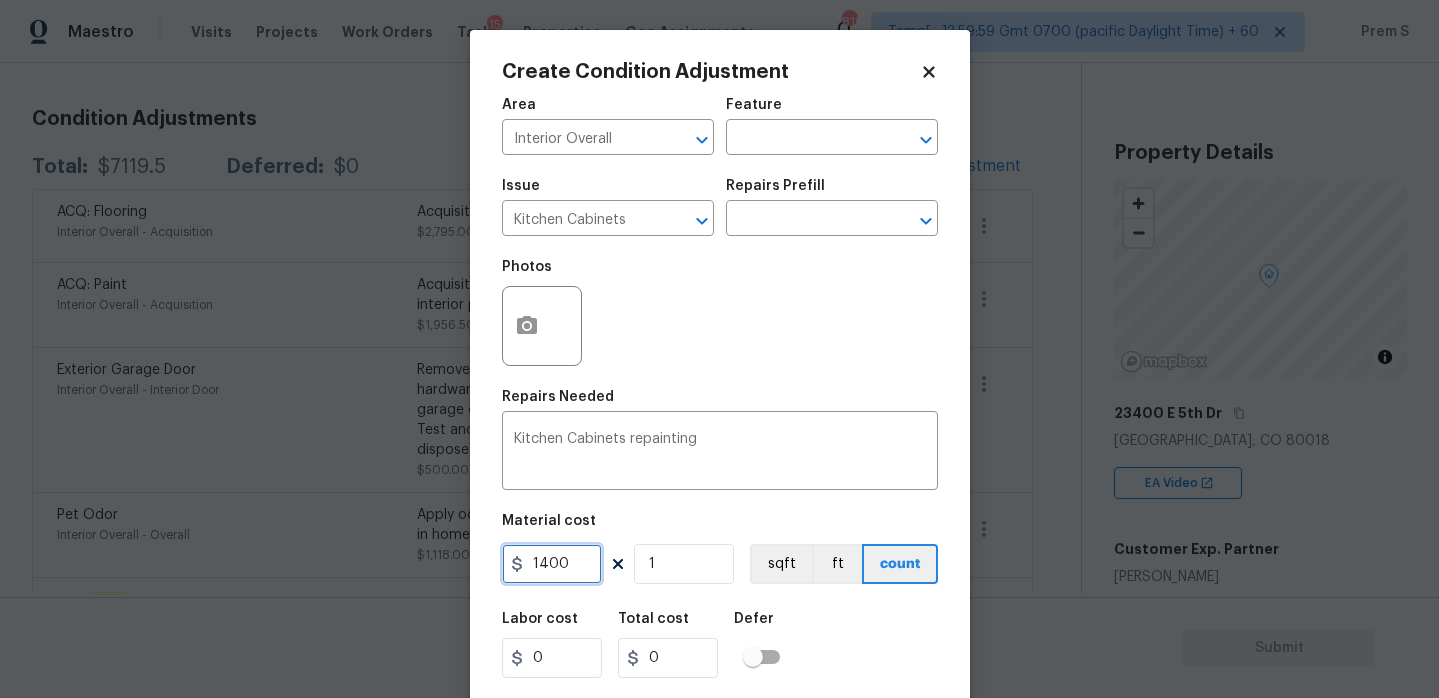type on "1400" 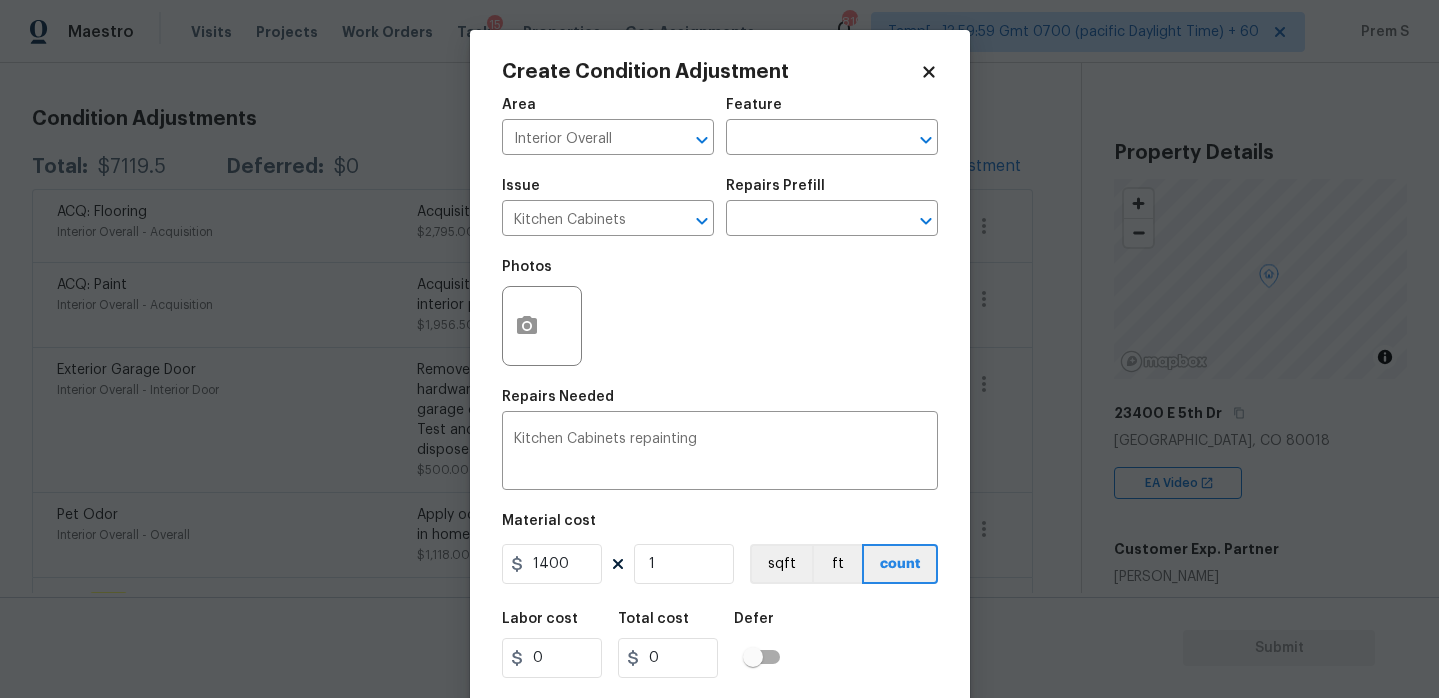 type on "1400" 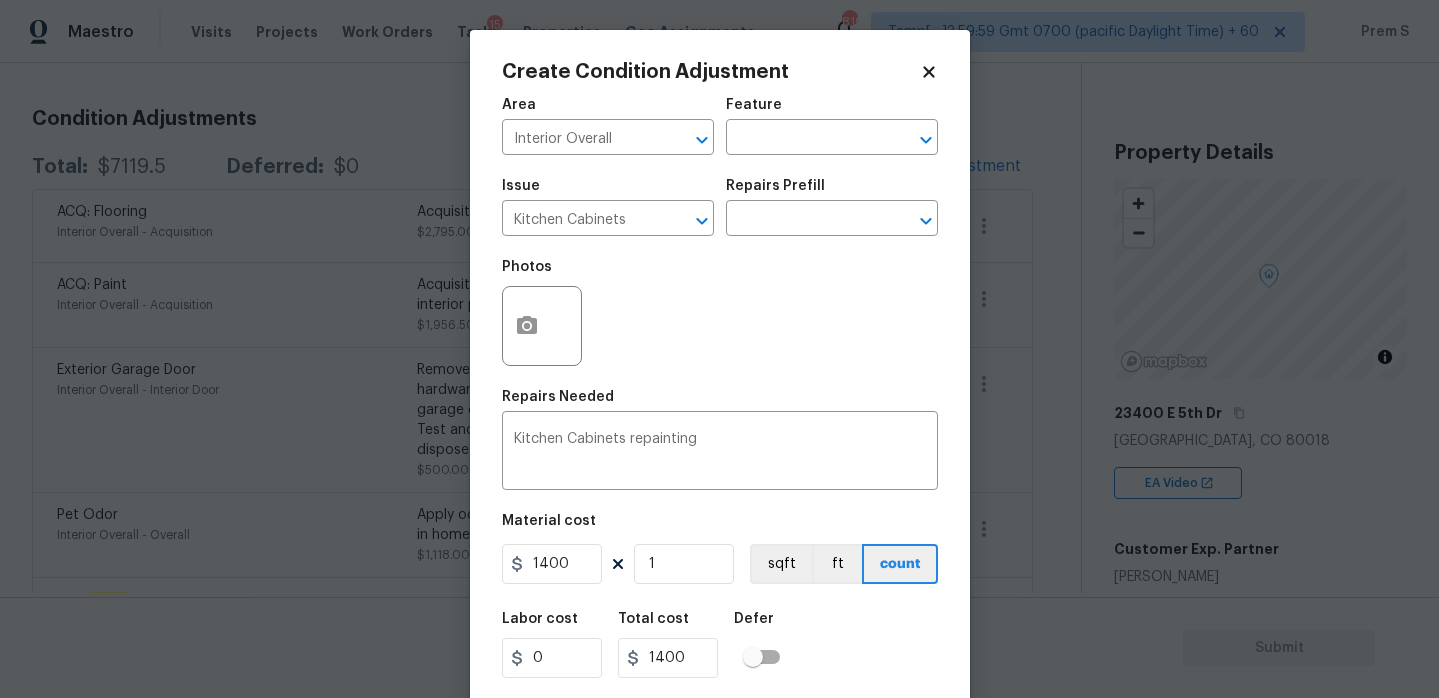 click on "Labor cost 0 Total cost 1400 Defer" at bounding box center [720, 645] 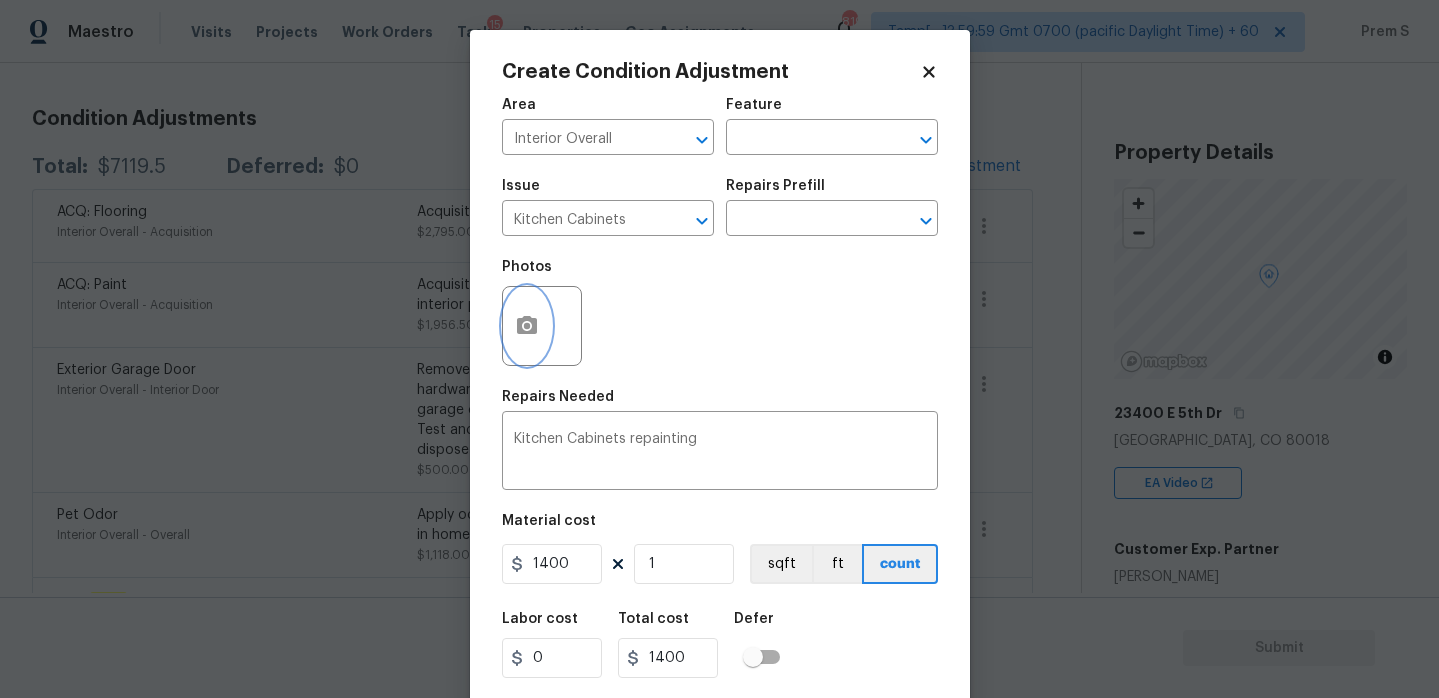 click 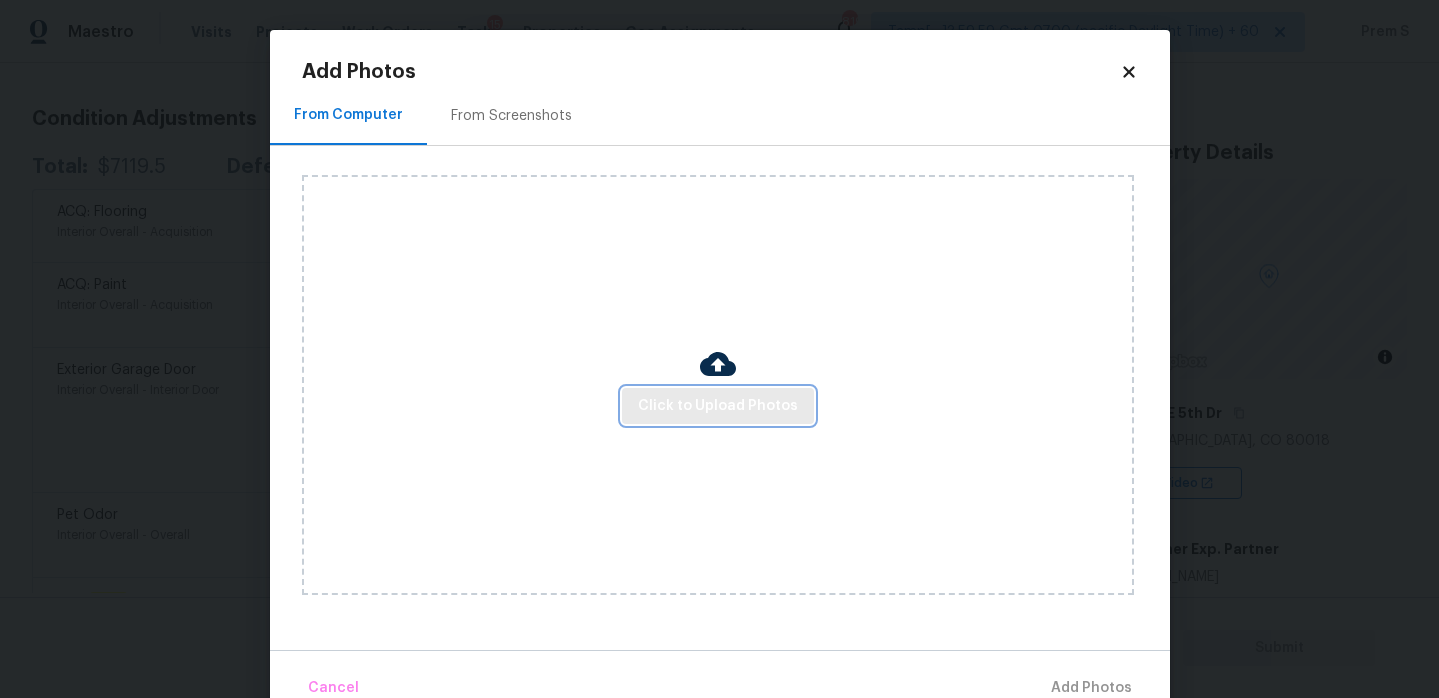click on "Click to Upload Photos" at bounding box center [718, 406] 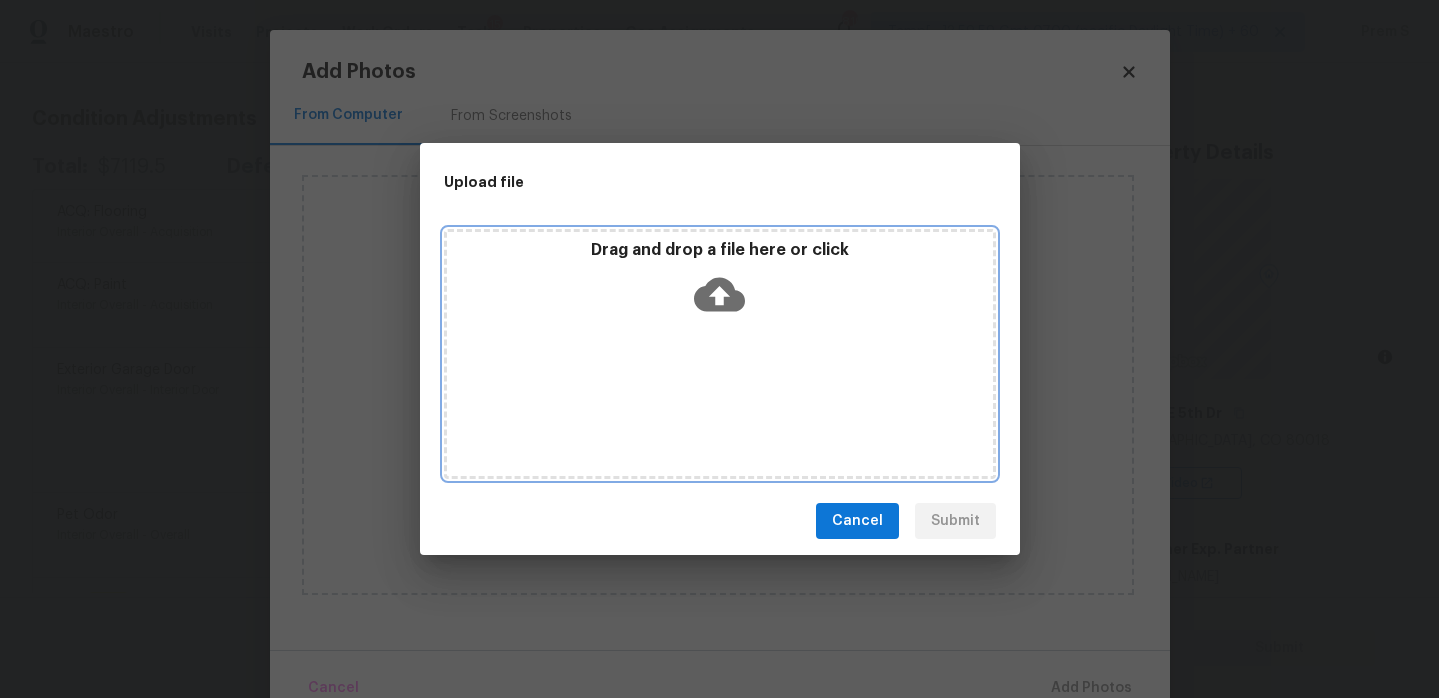 click 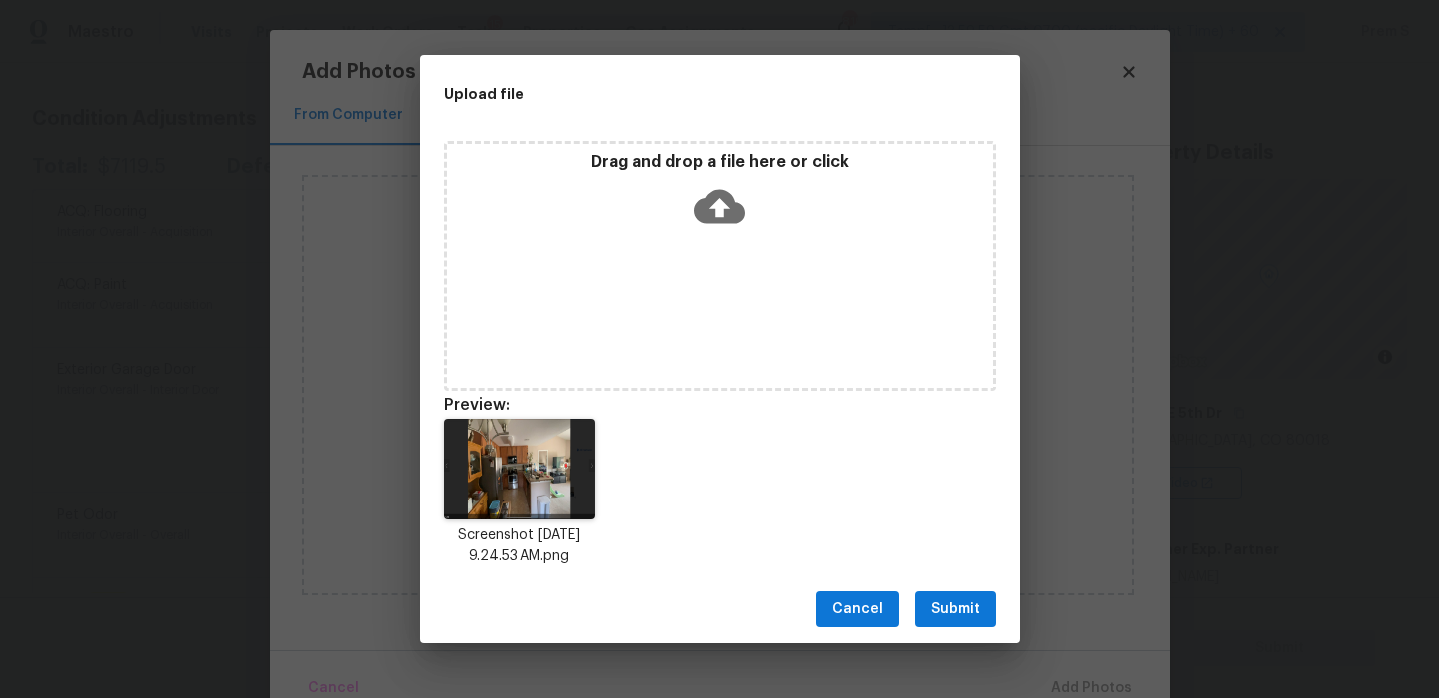 click on "Submit" at bounding box center (955, 609) 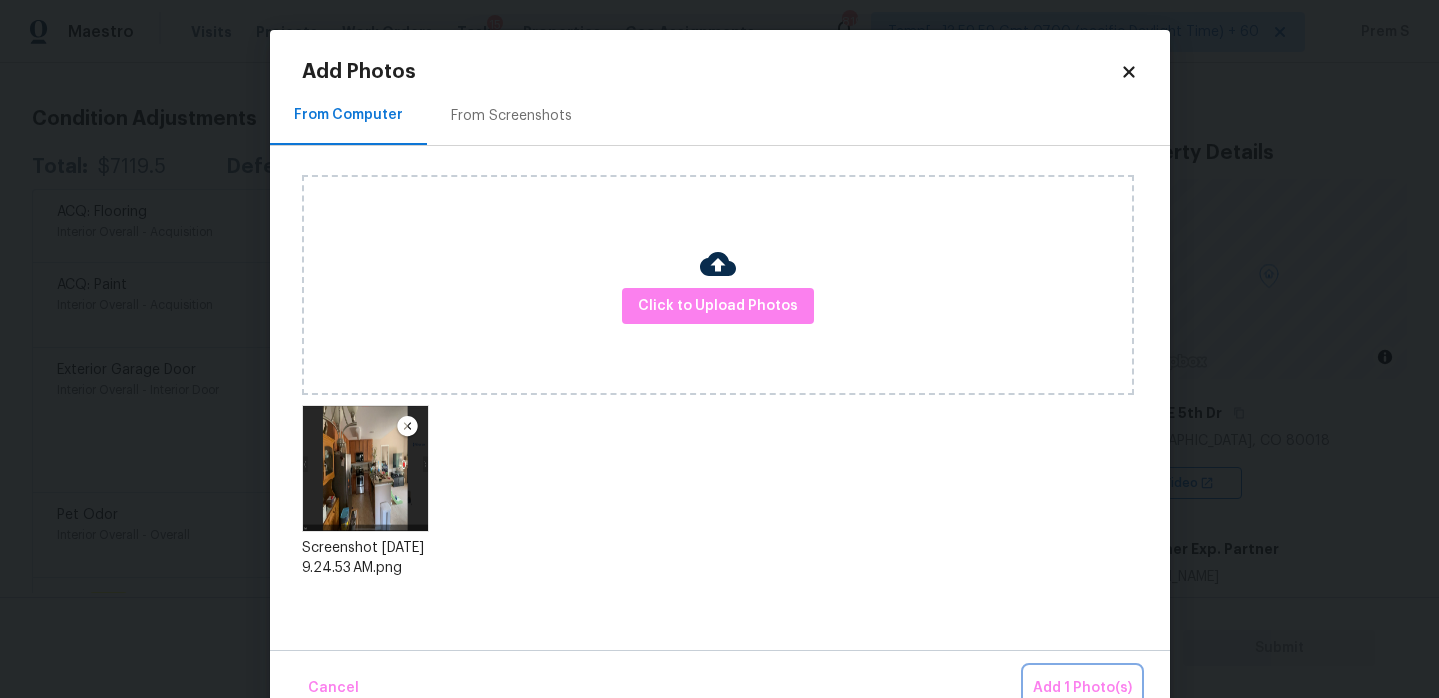 click on "Add 1 Photo(s)" at bounding box center (1082, 688) 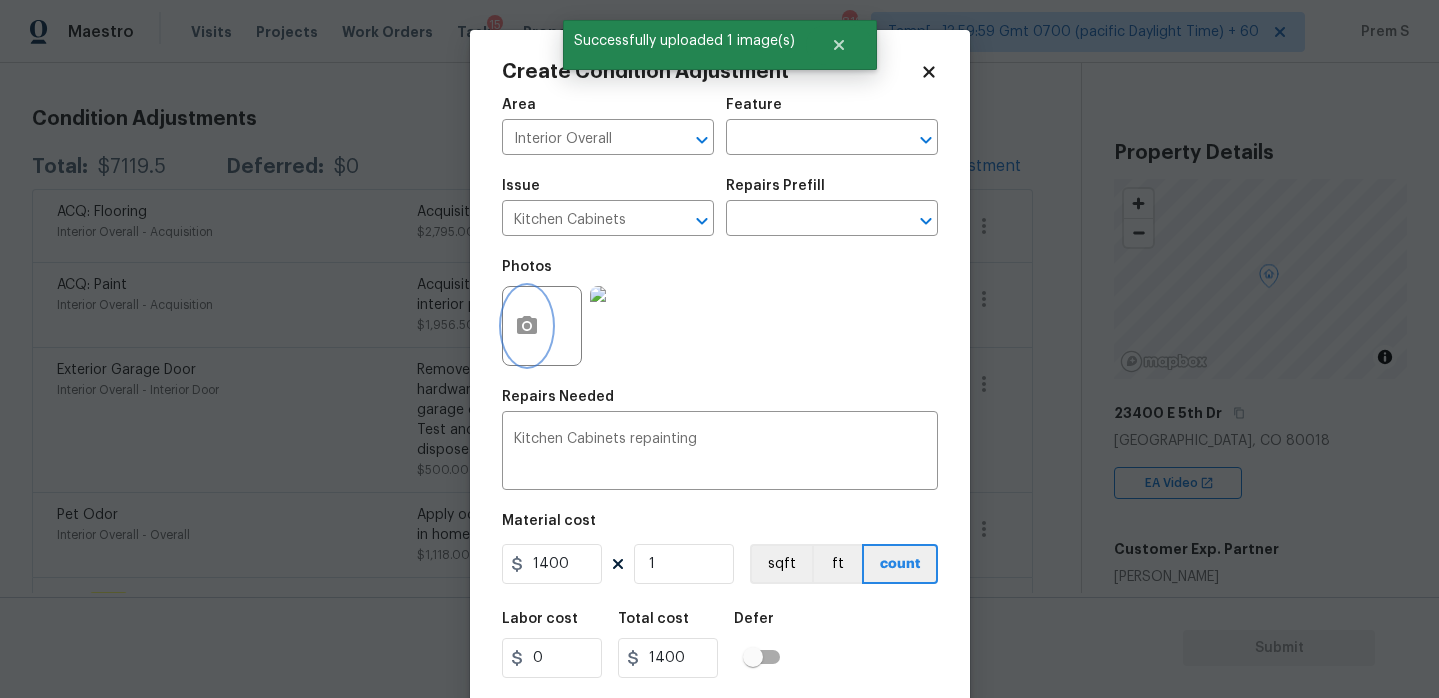 scroll, scrollTop: 49, scrollLeft: 0, axis: vertical 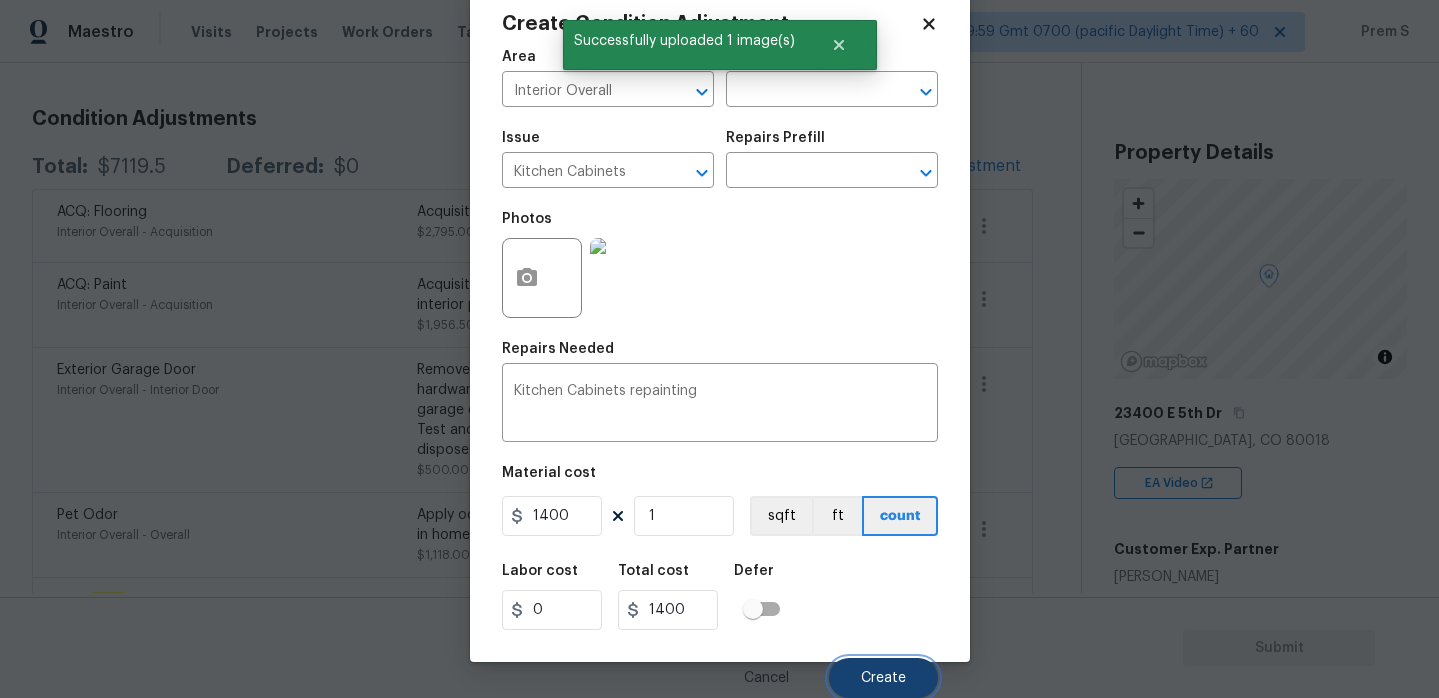 click on "Create" at bounding box center (883, 678) 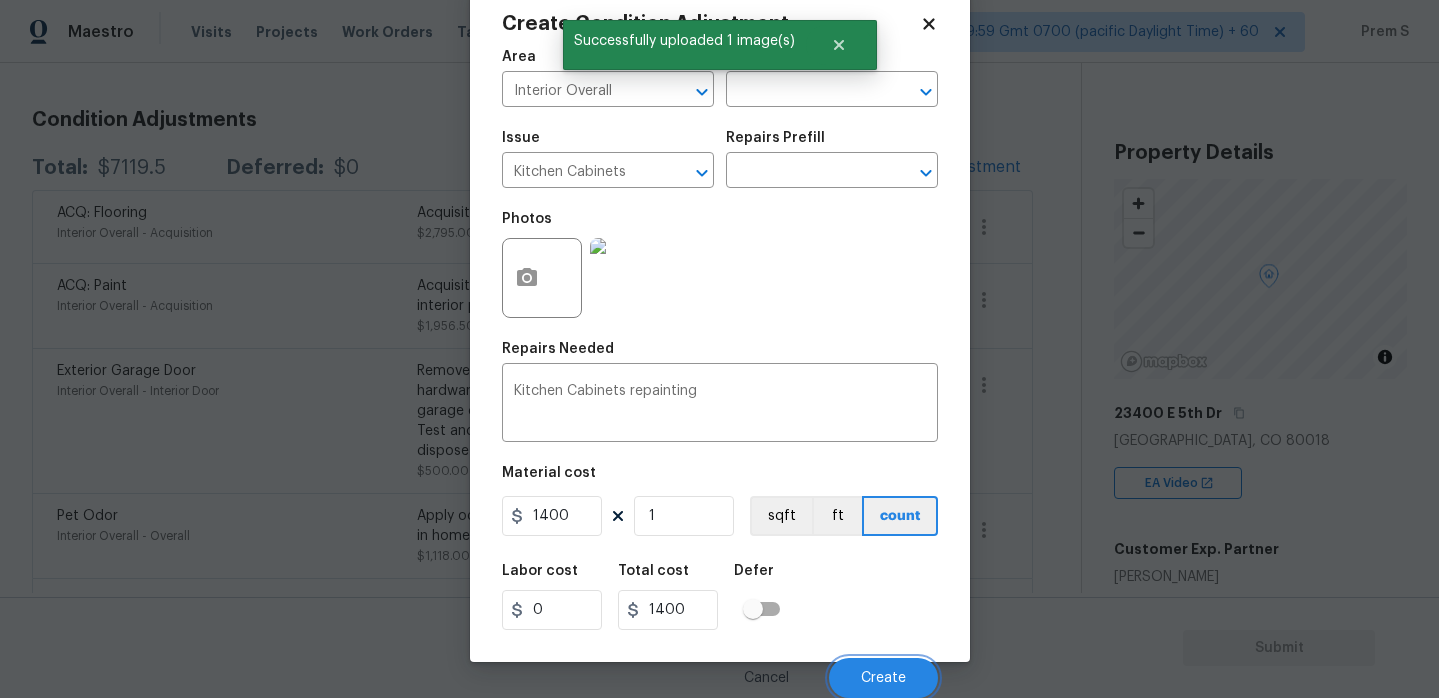 scroll, scrollTop: 258, scrollLeft: 0, axis: vertical 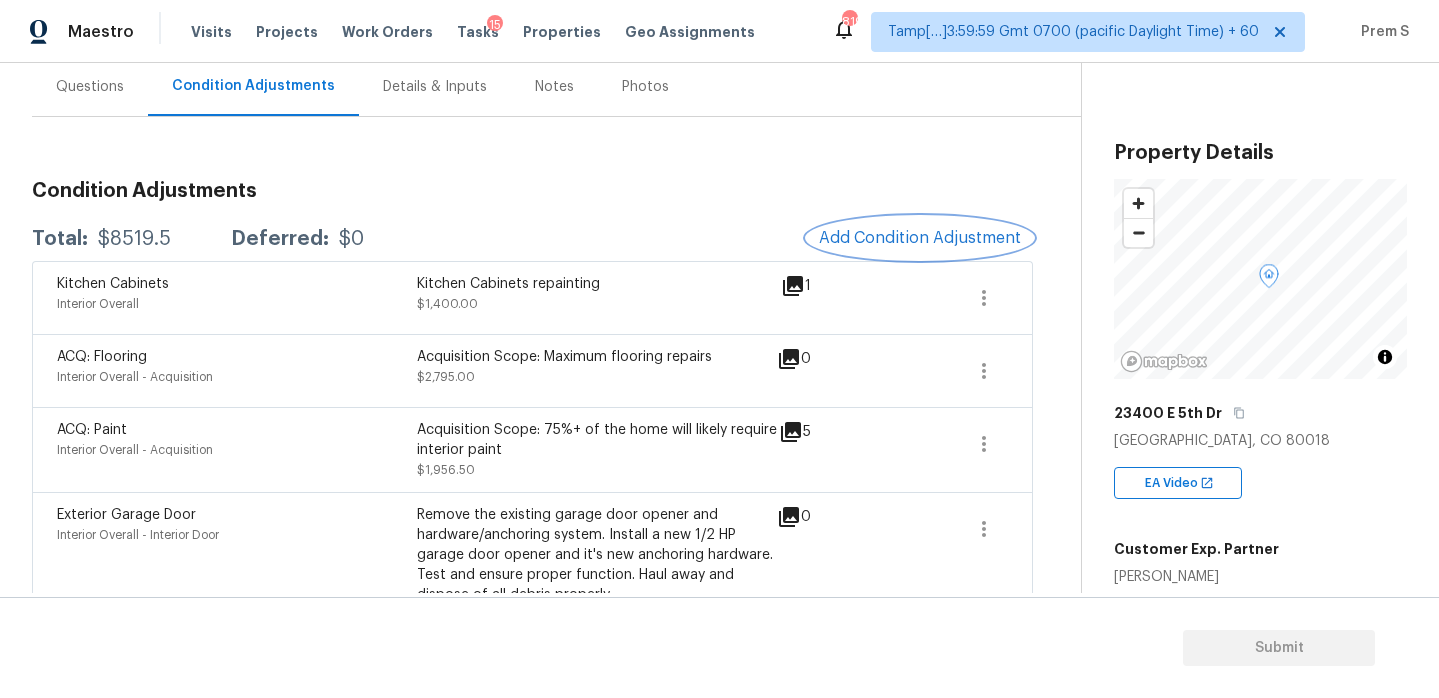 click on "Add Condition Adjustment" at bounding box center [920, 238] 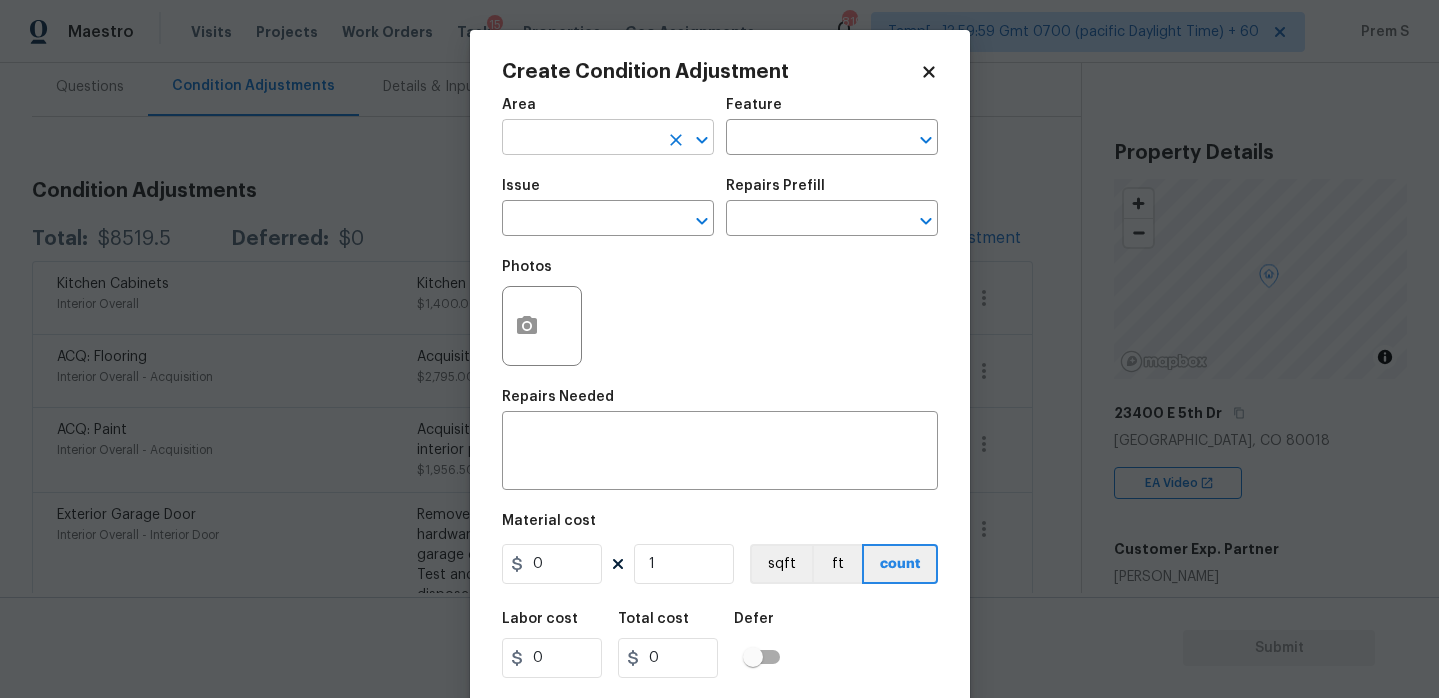 click at bounding box center [580, 139] 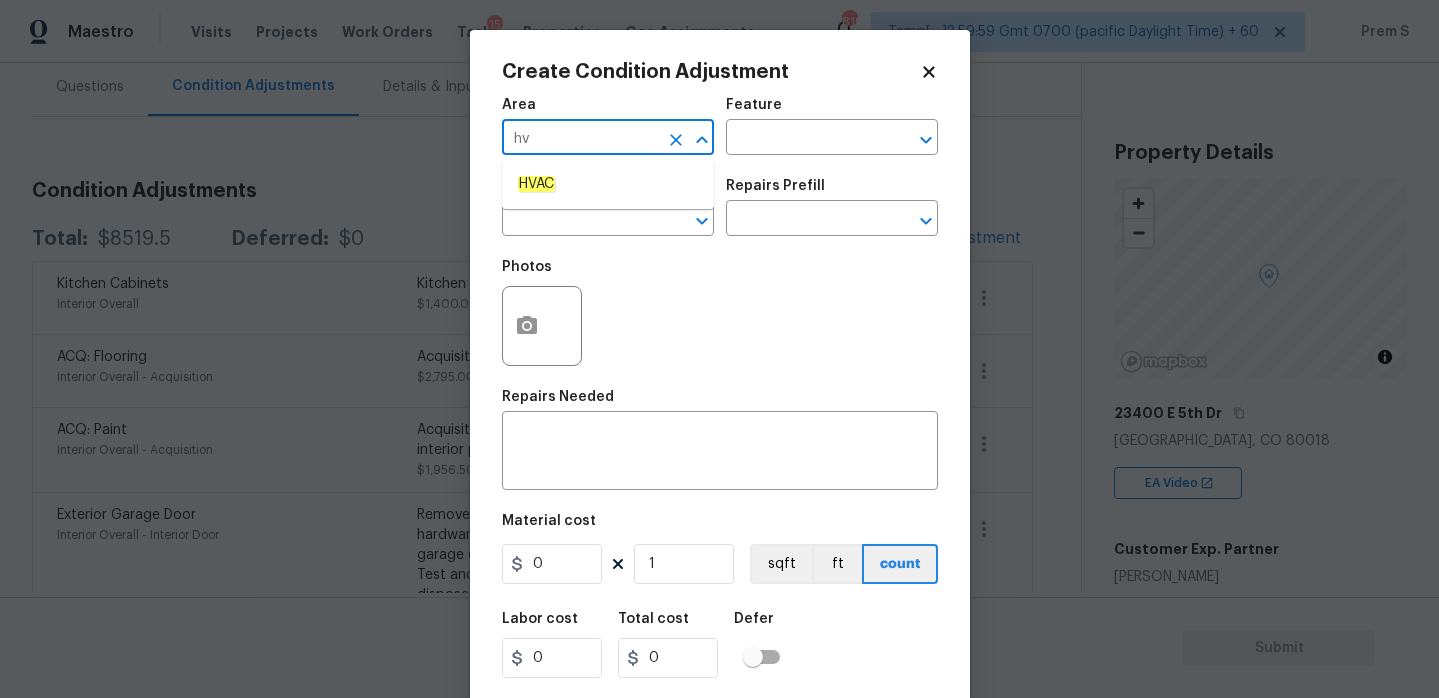type on "h" 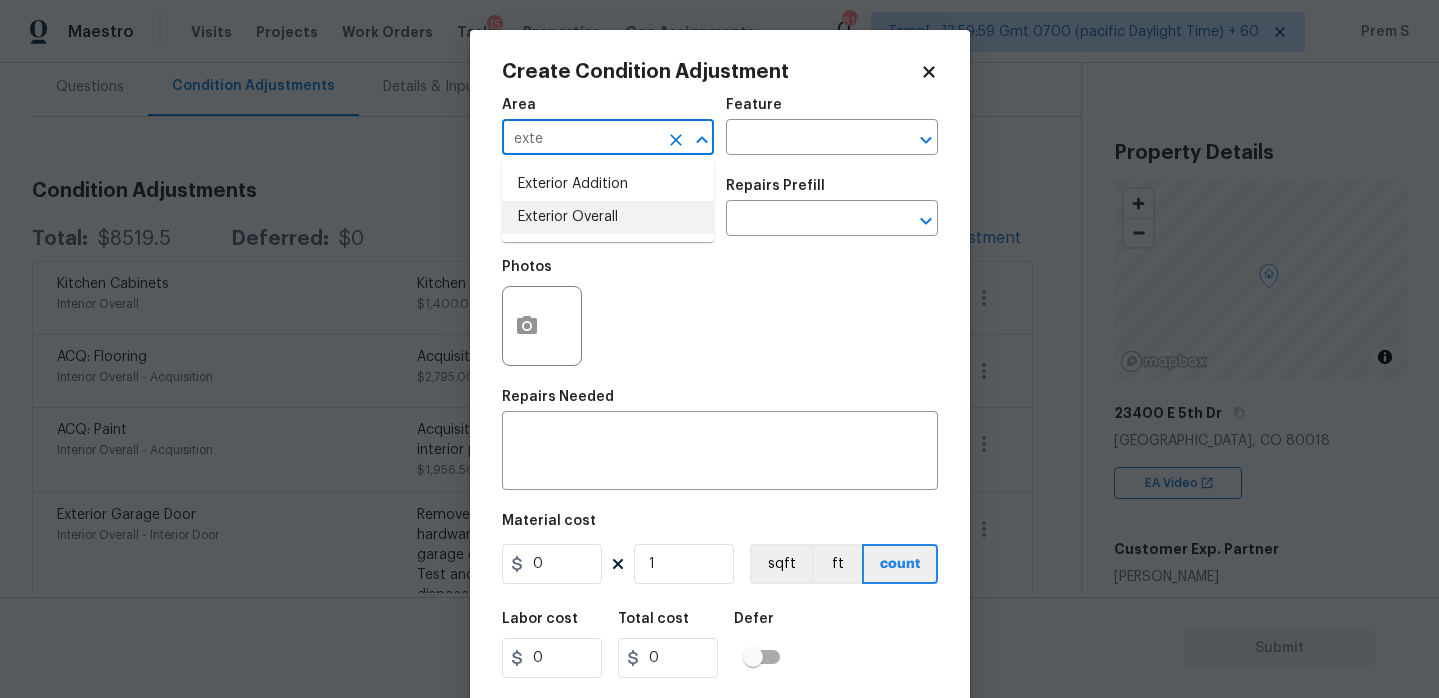 click on "Exterior Overall" at bounding box center (608, 217) 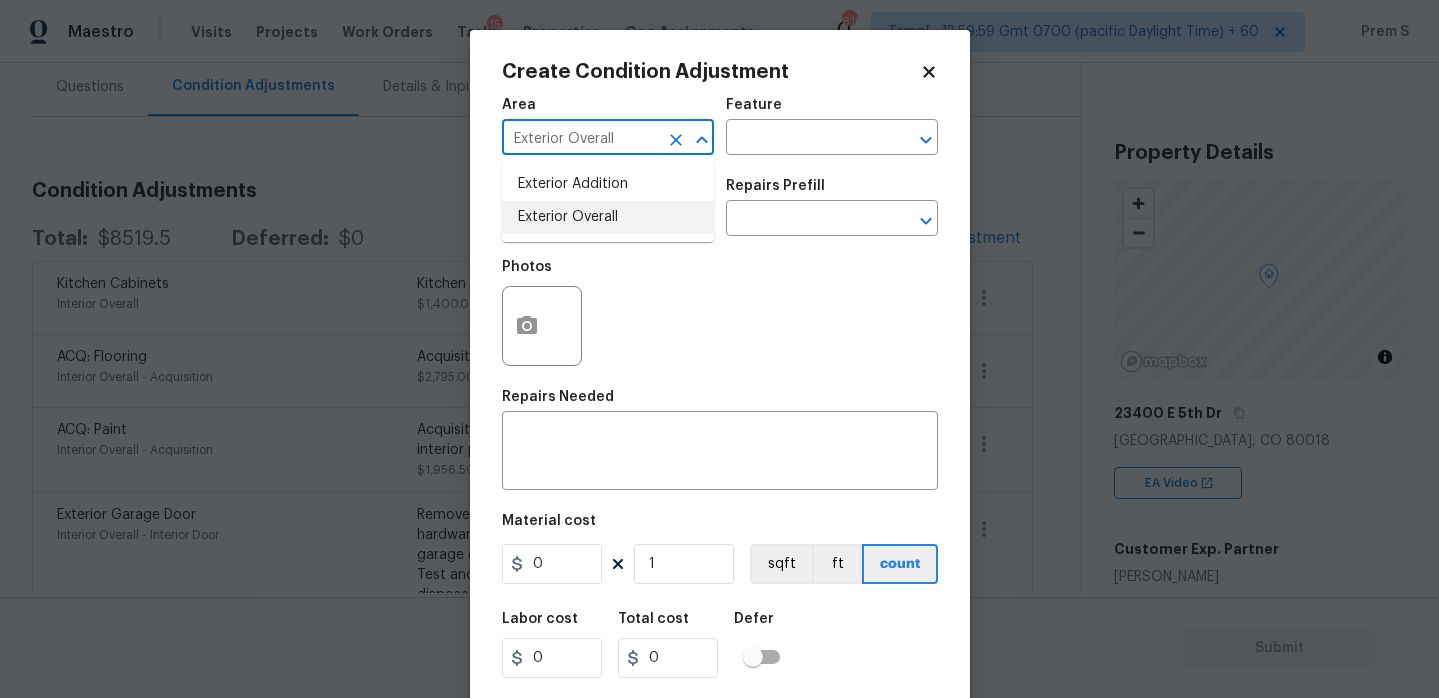 type on "Exterior Overall" 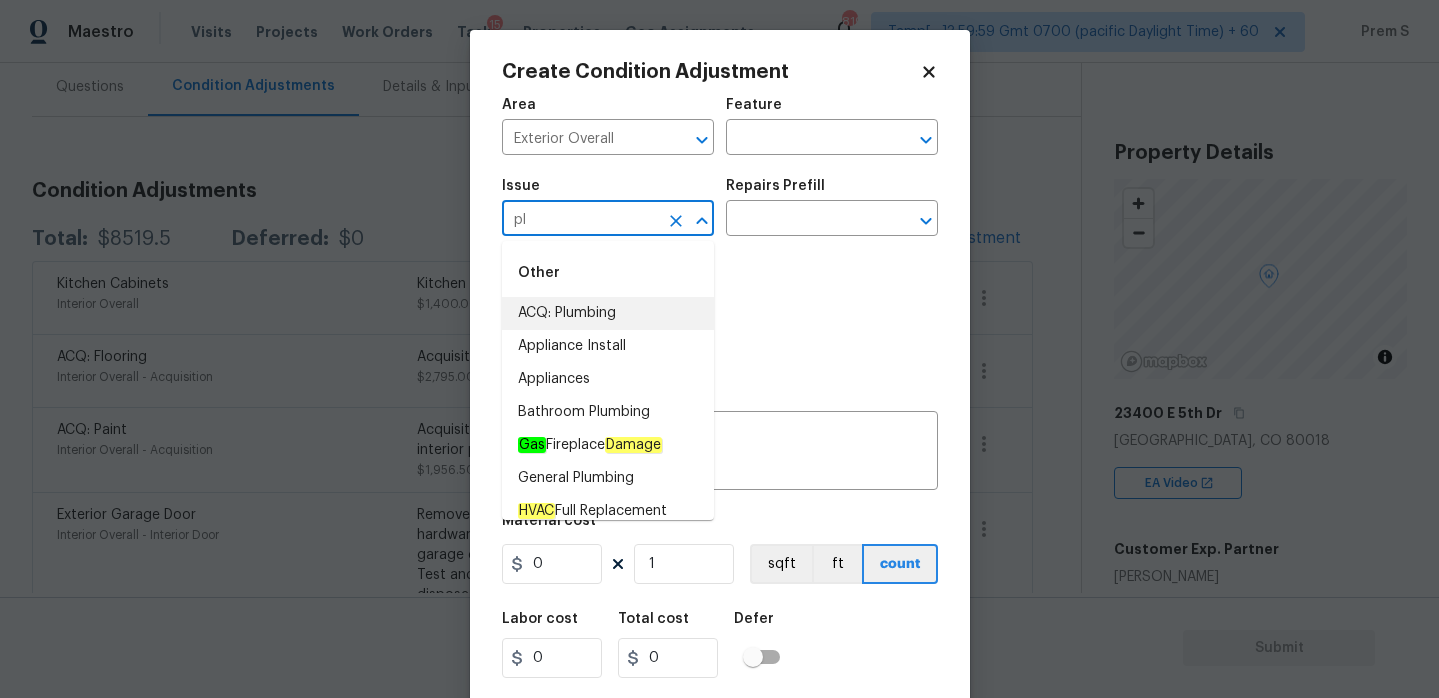 click on "ACQ: Plumbing" at bounding box center [608, 313] 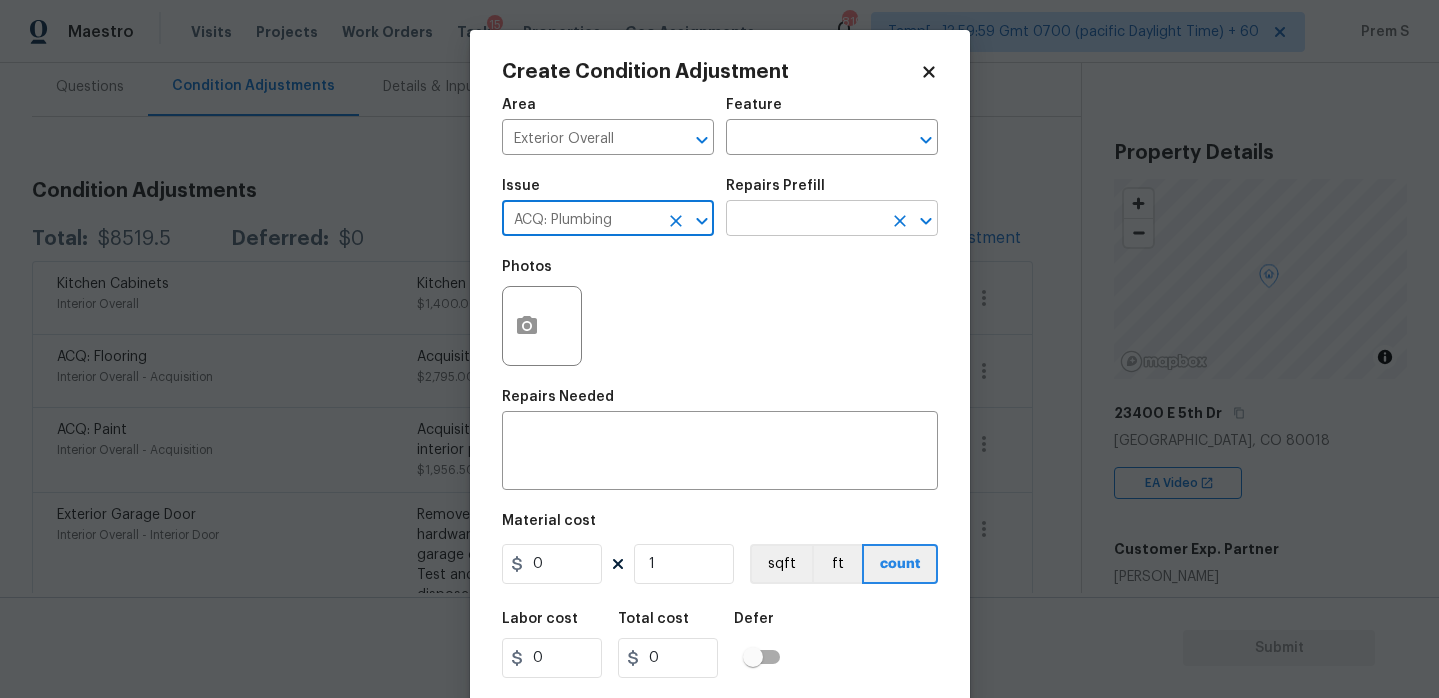 type on "ACQ: Plumbing" 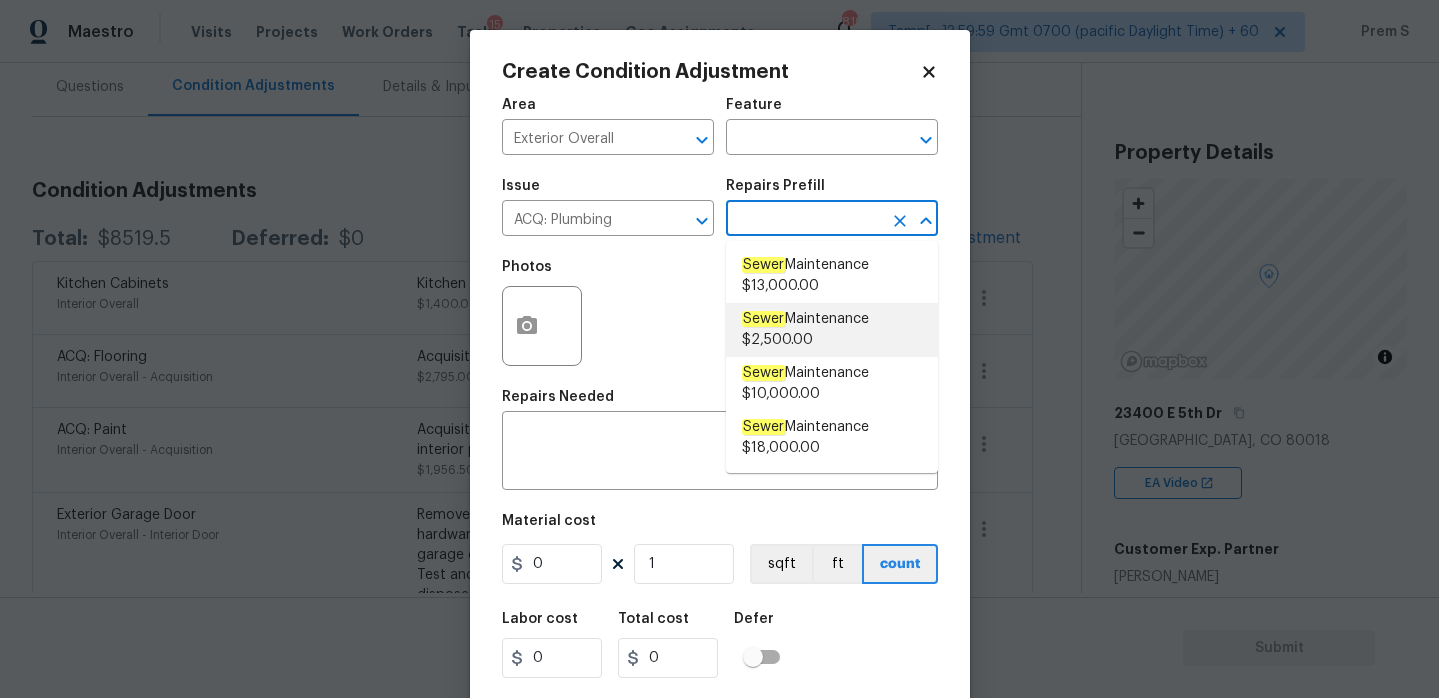 click on "Sewer  Maintenance $2,500.00" at bounding box center (832, 330) 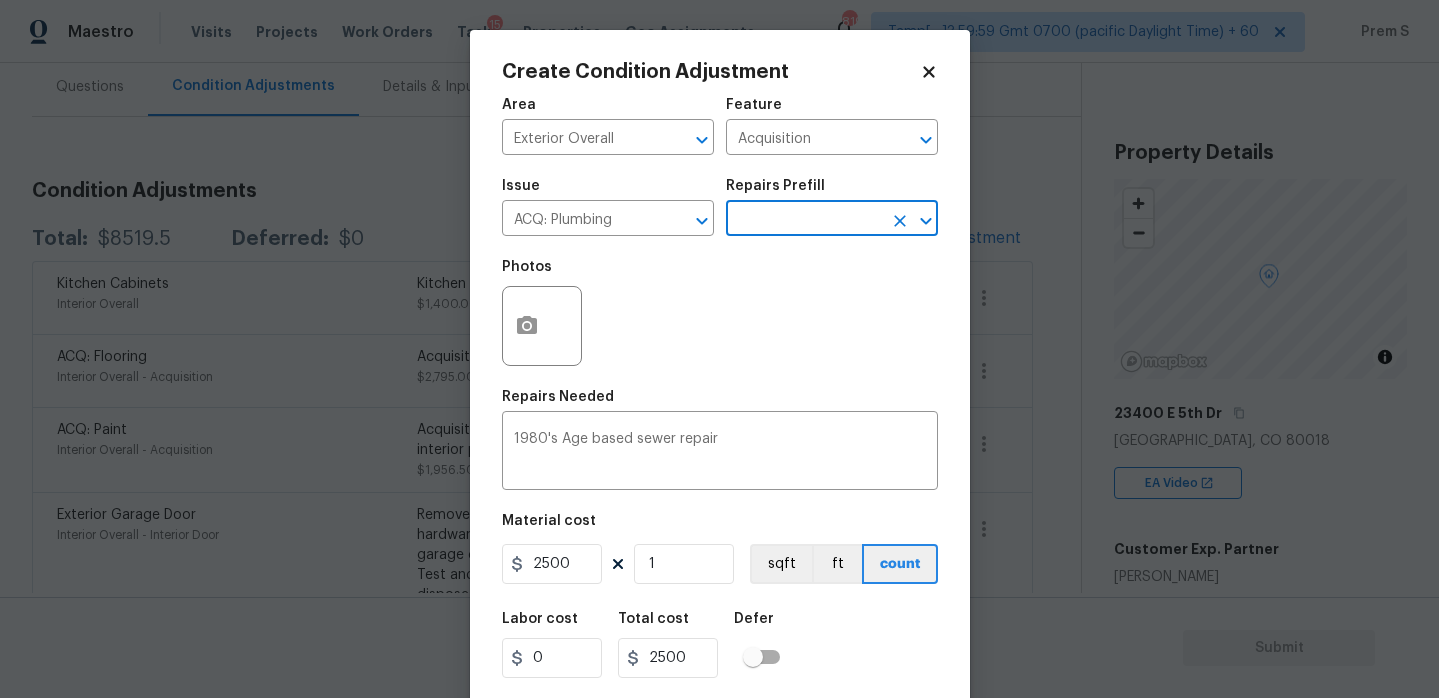click 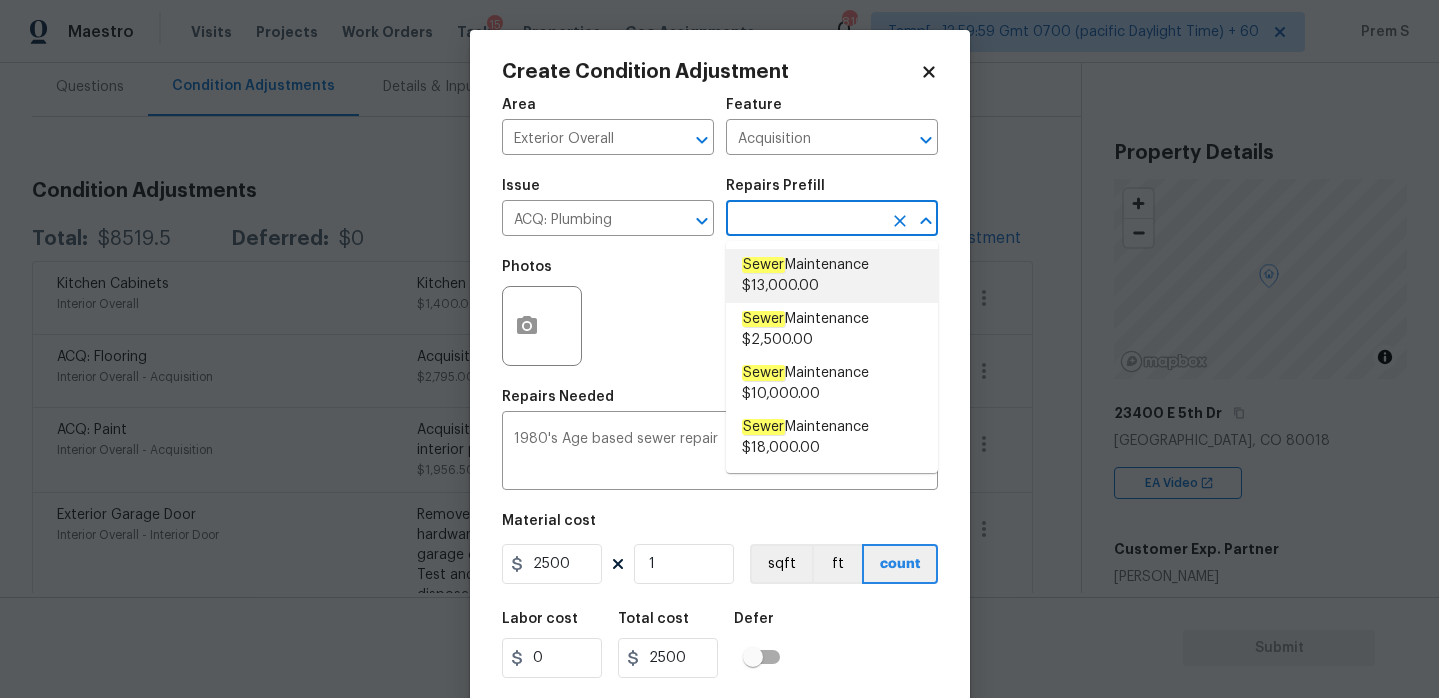 click on "Sewer  Maintenance $13,000.00" at bounding box center (832, 276) 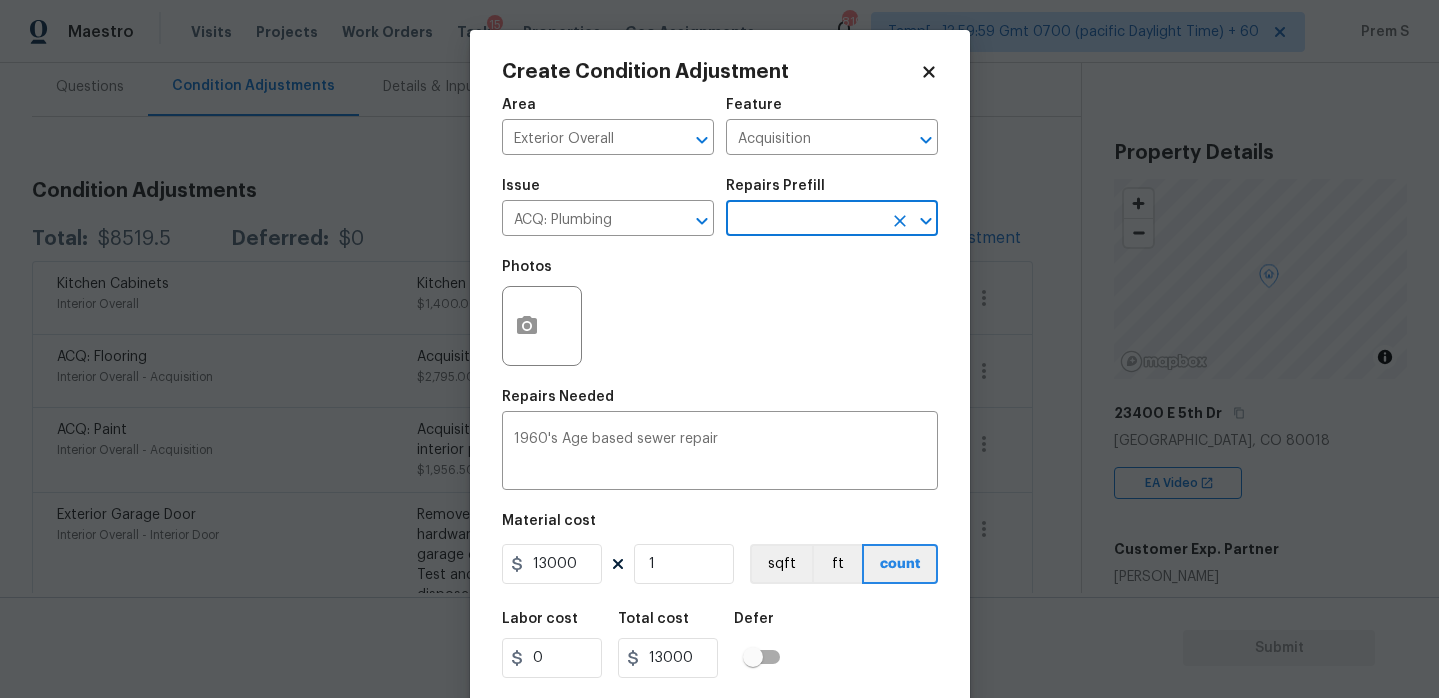 click 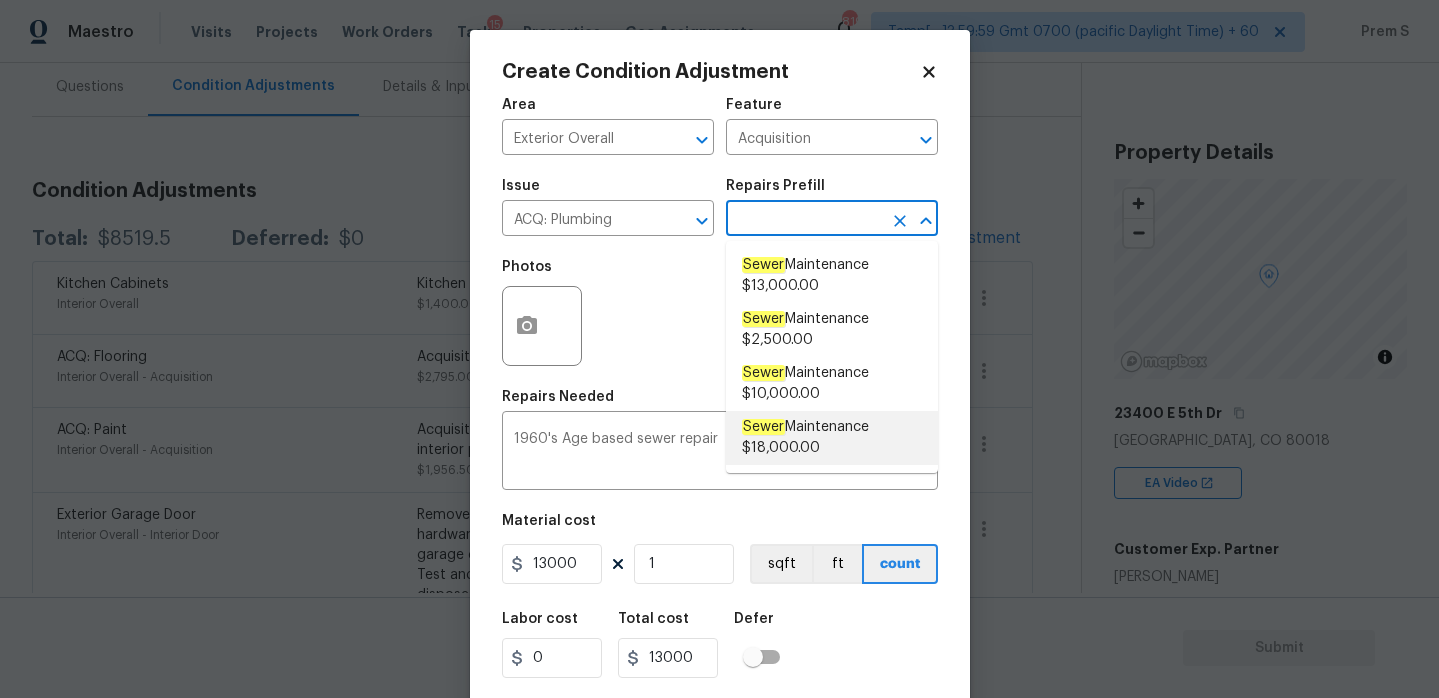 click on "Sewer  Maintenance  $18,000.00" at bounding box center [832, 438] 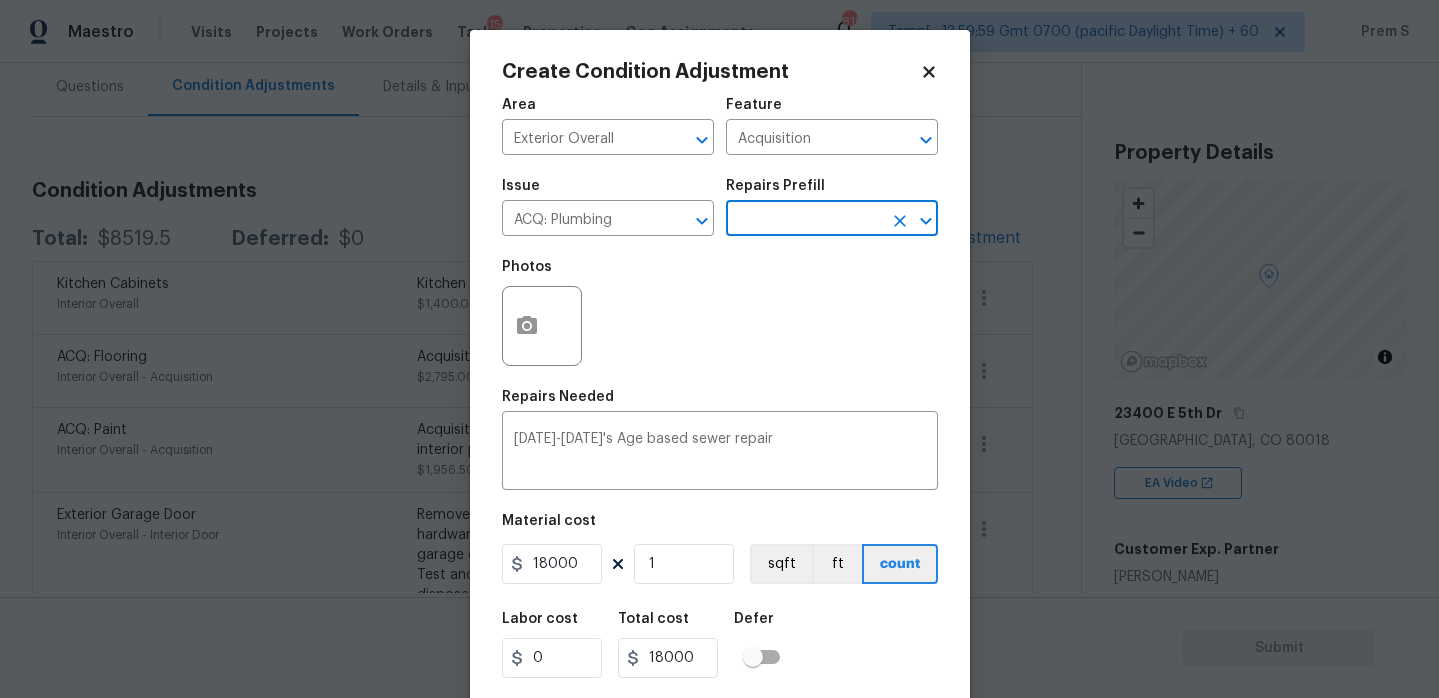 click 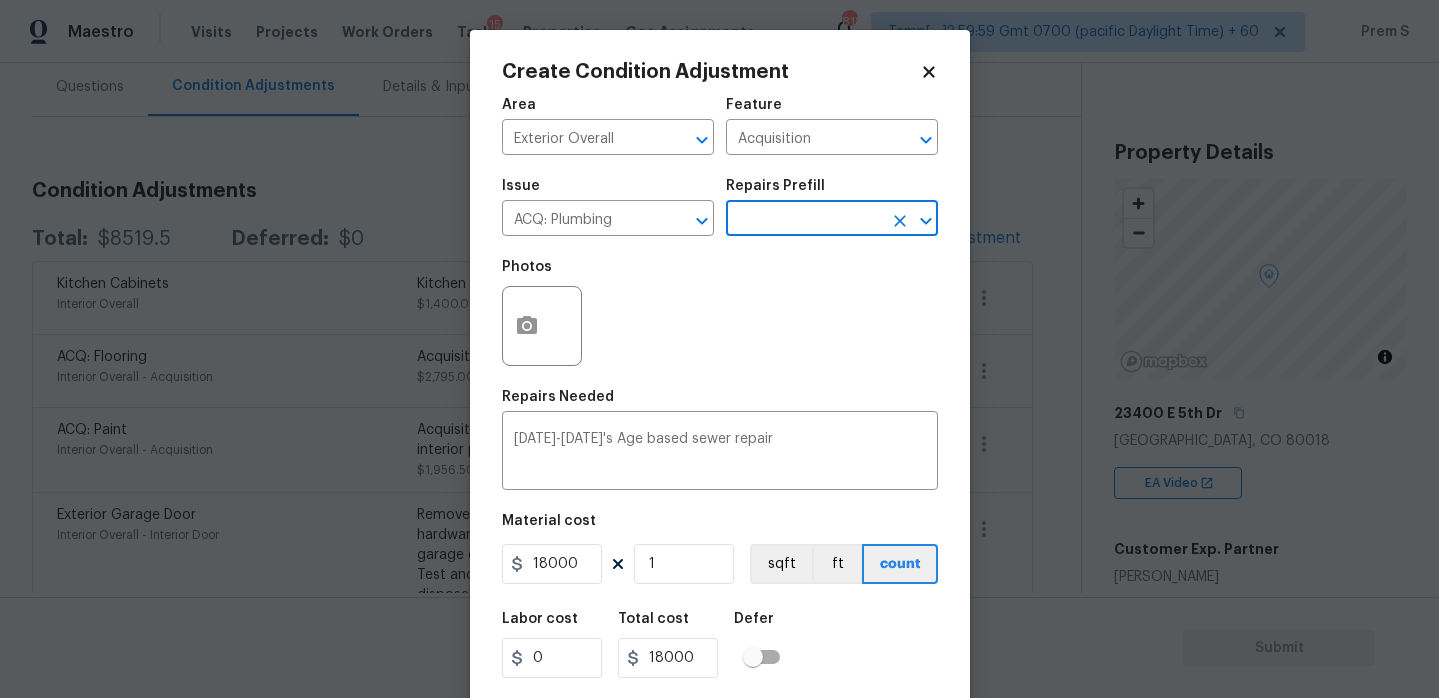click 